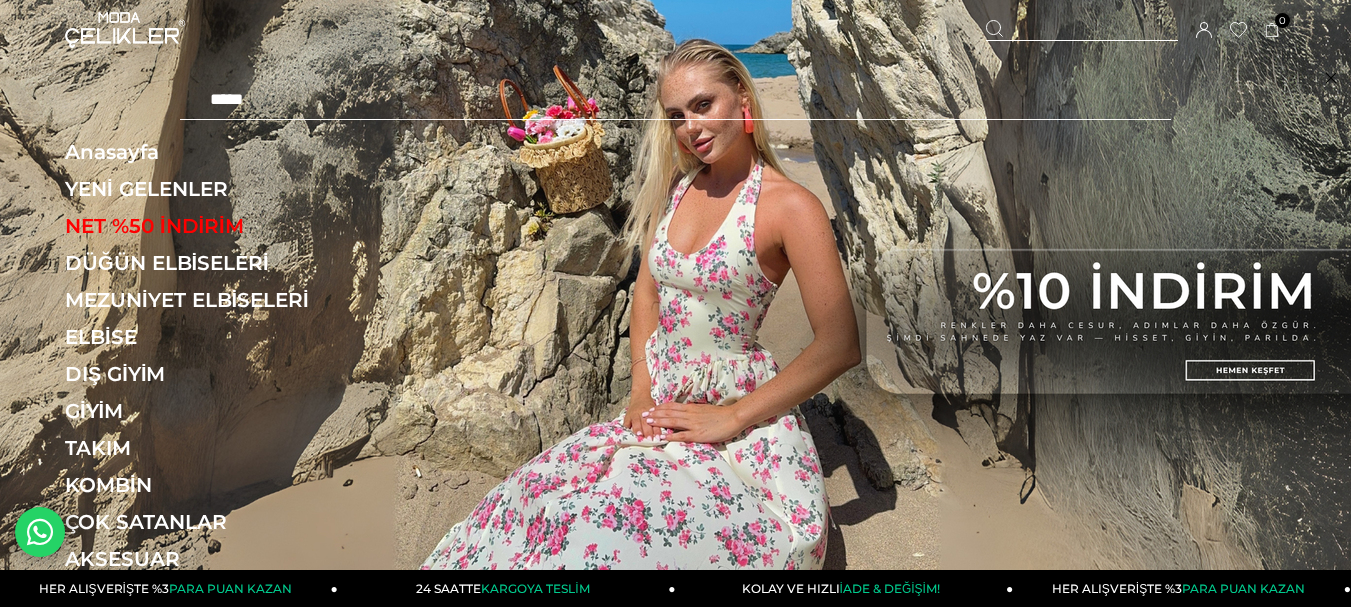 scroll, scrollTop: 0, scrollLeft: 0, axis: both 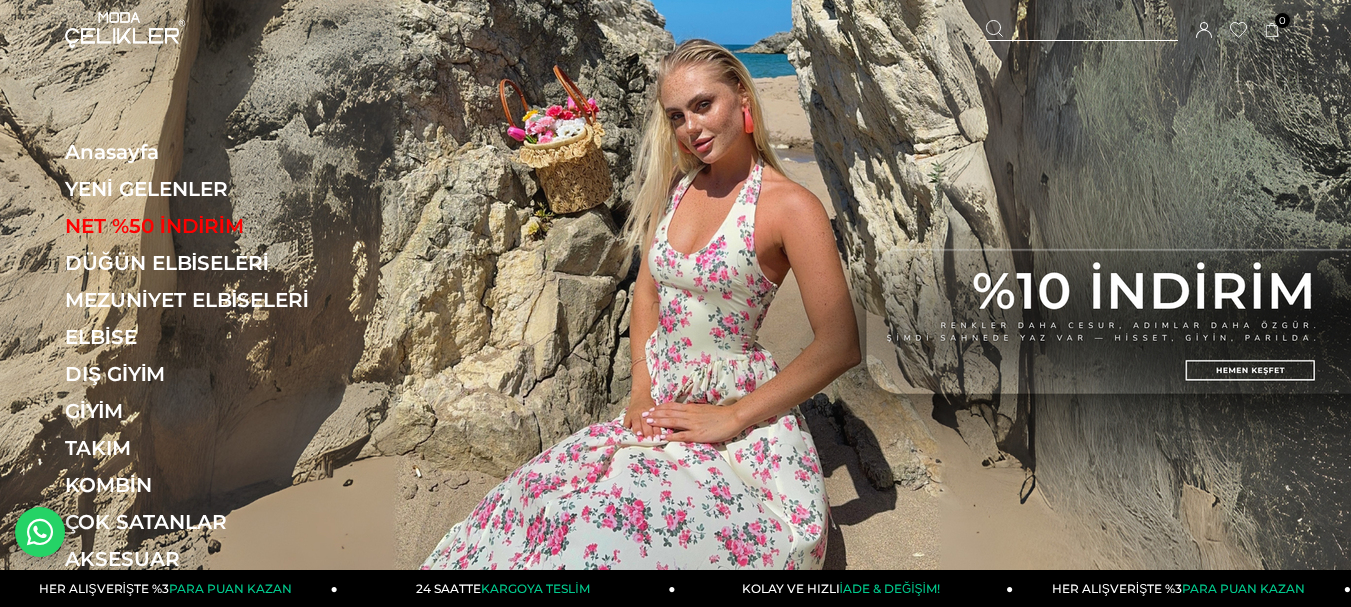 click at bounding box center (1082, 30) 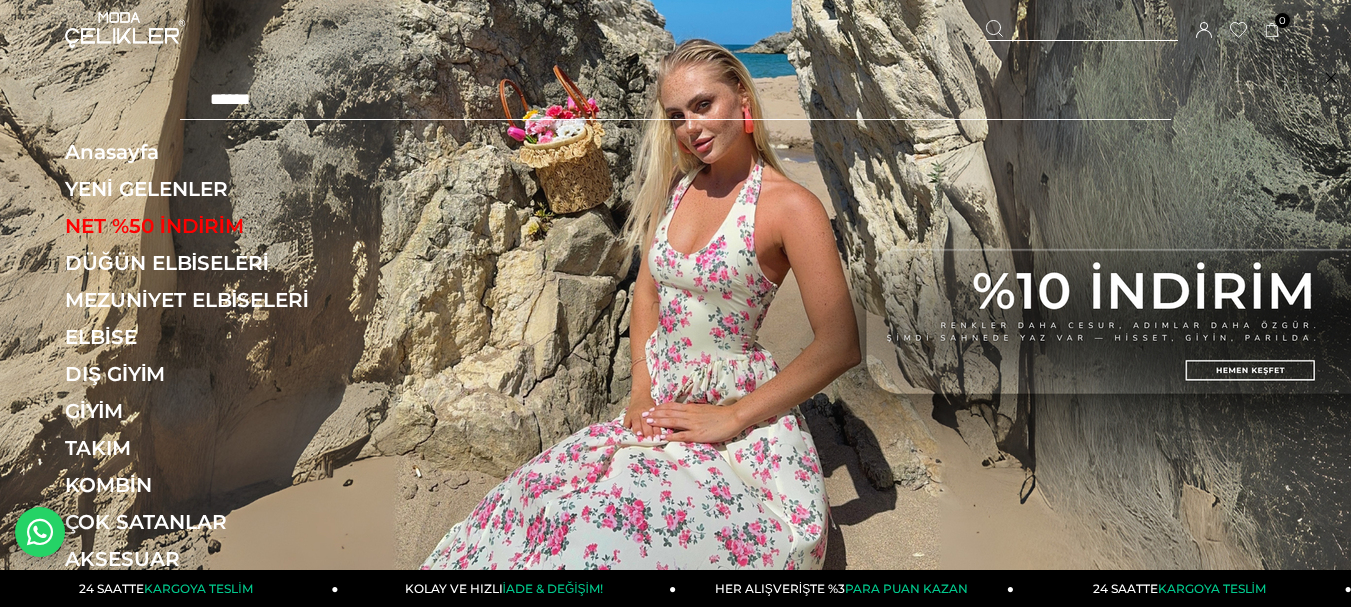 type on "******" 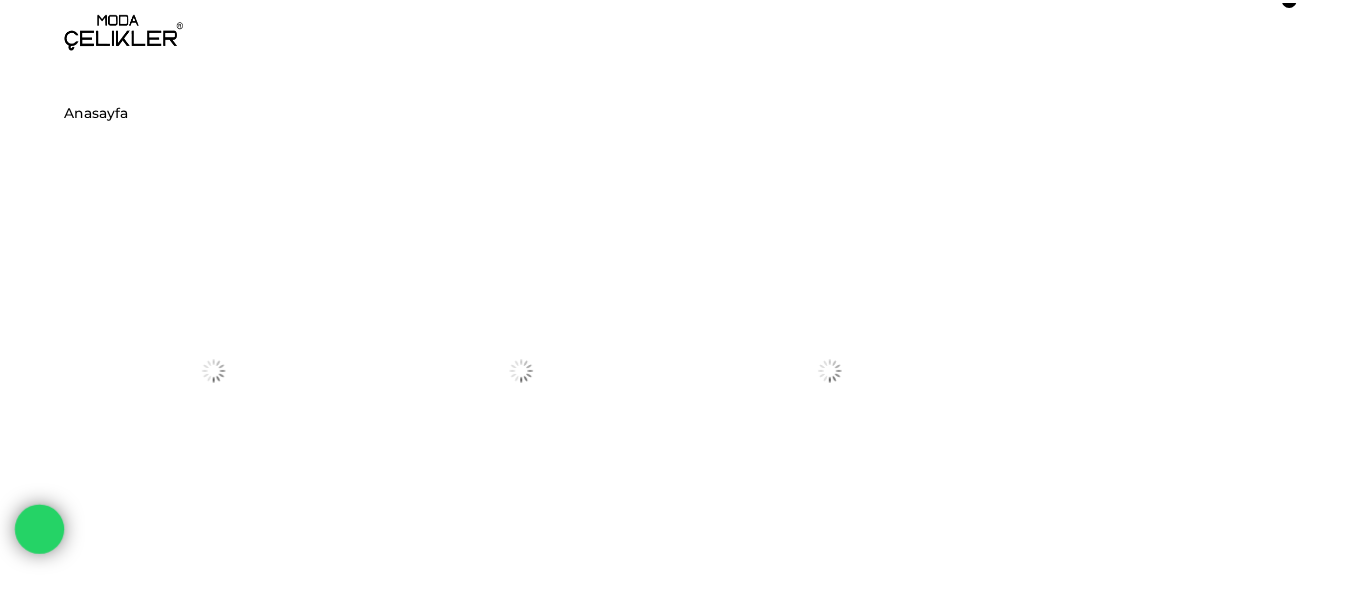 scroll, scrollTop: 0, scrollLeft: 0, axis: both 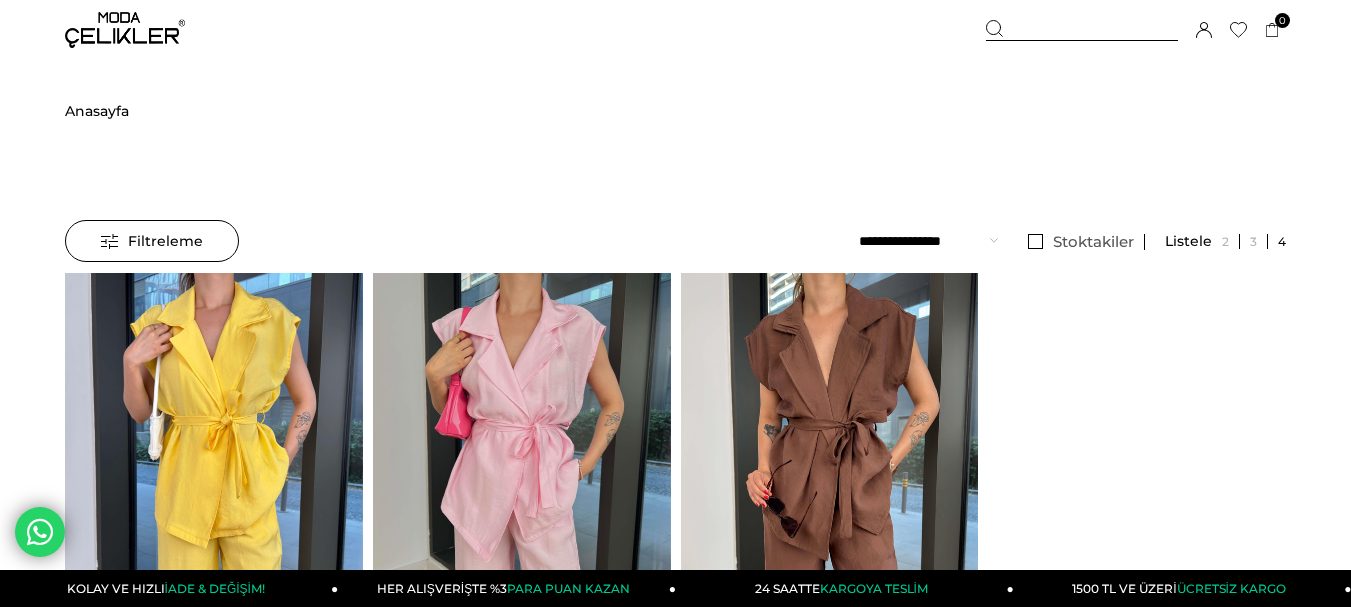 click at bounding box center [830, 471] 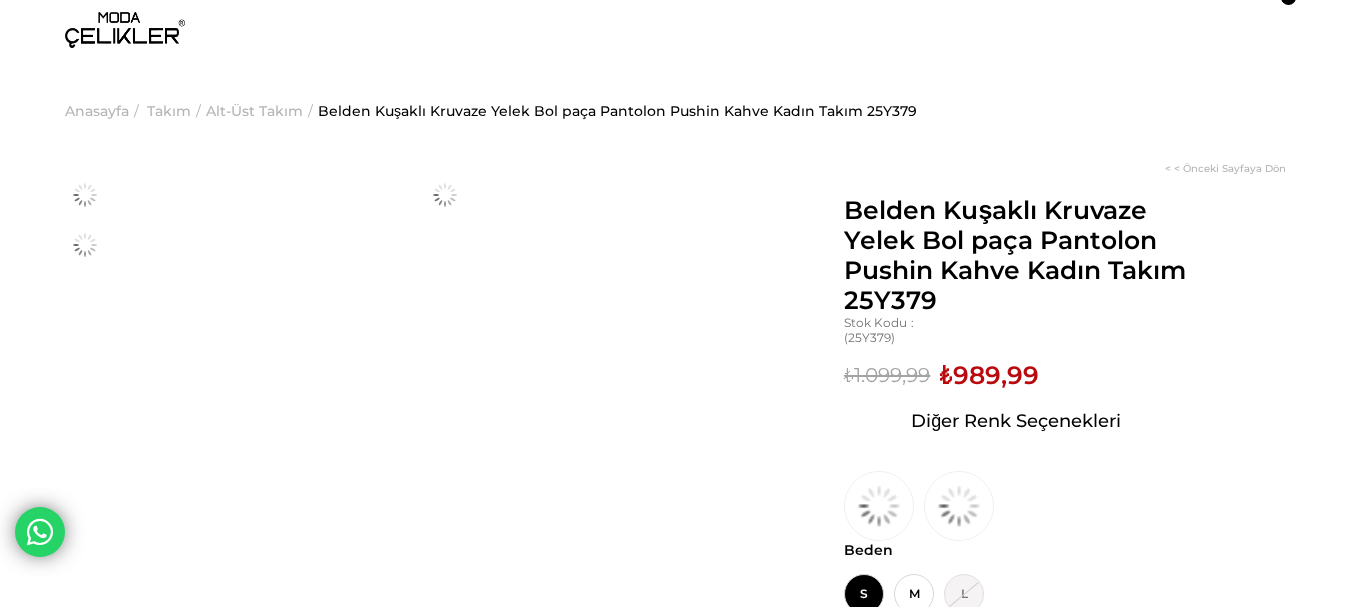 scroll, scrollTop: 100, scrollLeft: 0, axis: vertical 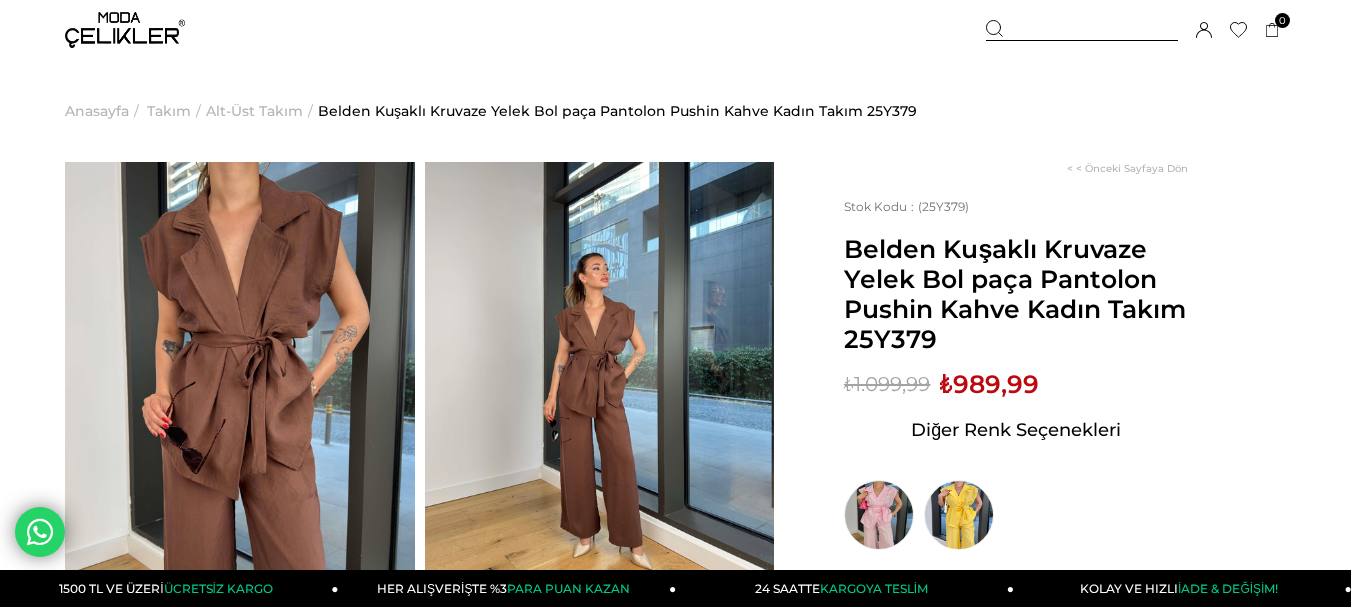 click at bounding box center (125, 30) 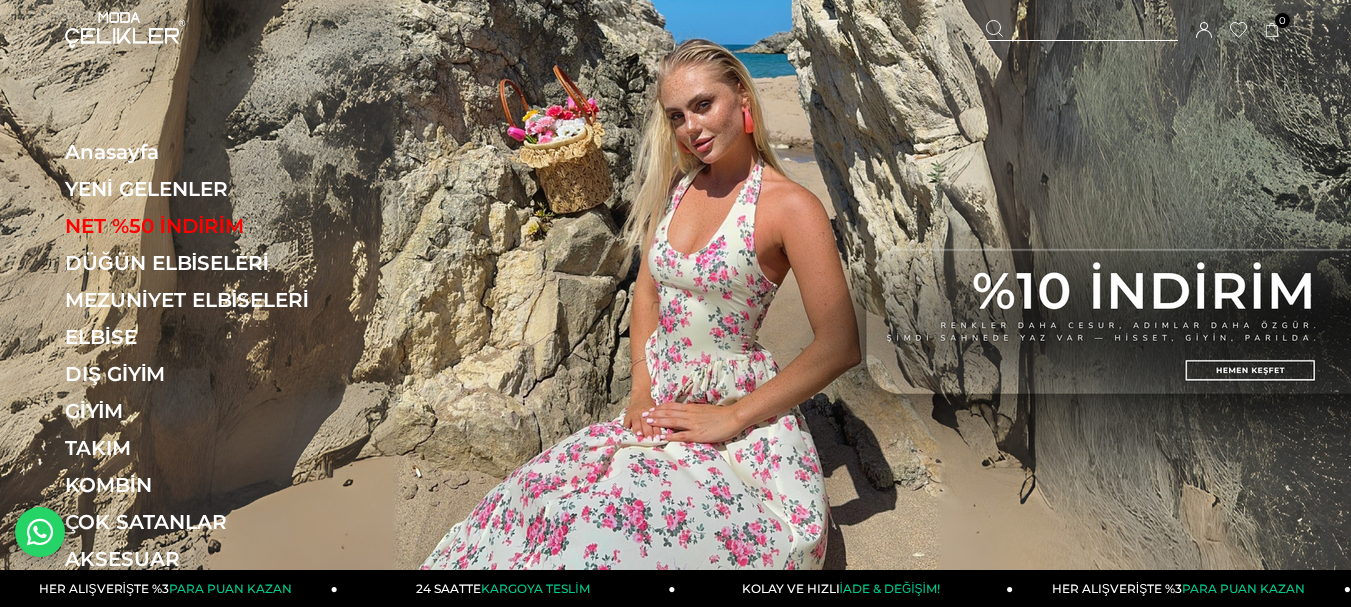 scroll, scrollTop: 0, scrollLeft: 0, axis: both 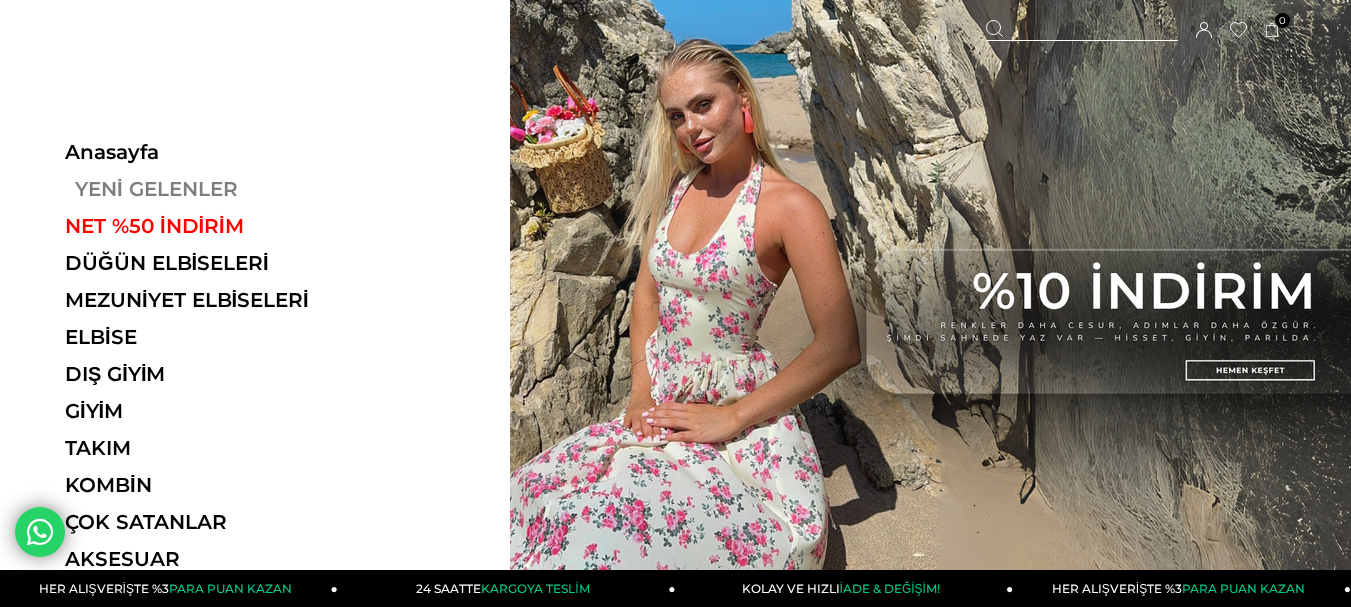 click on "YENİ GELENLER" at bounding box center [202, 189] 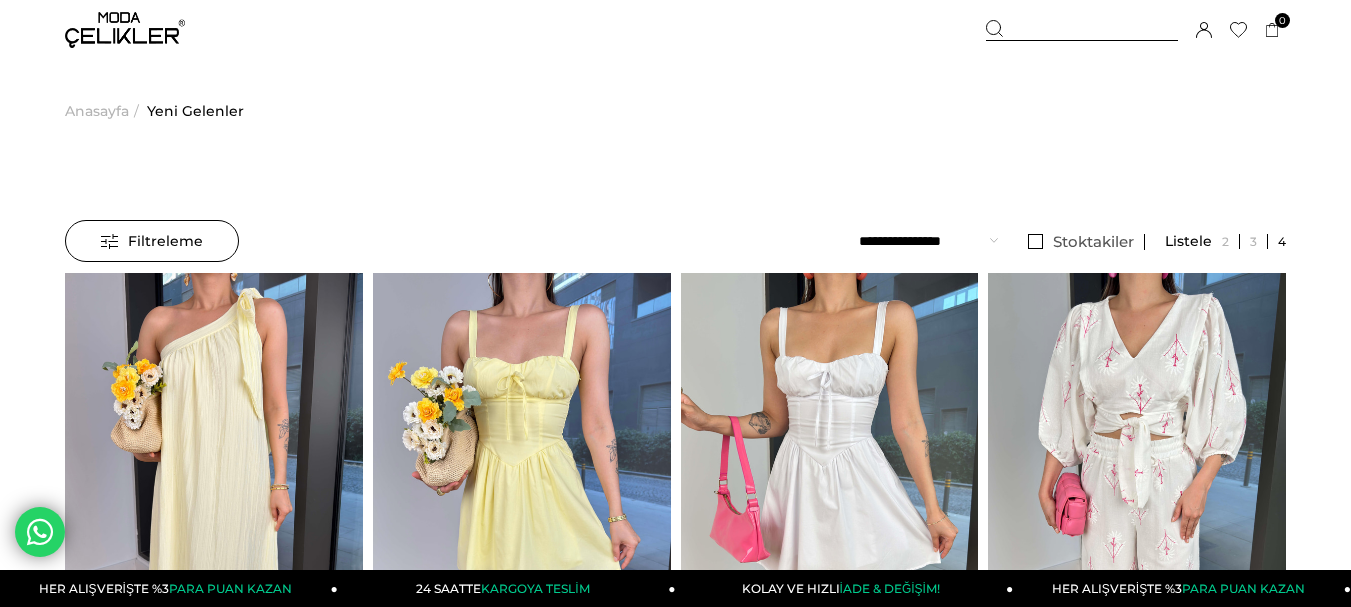 scroll, scrollTop: 0, scrollLeft: 0, axis: both 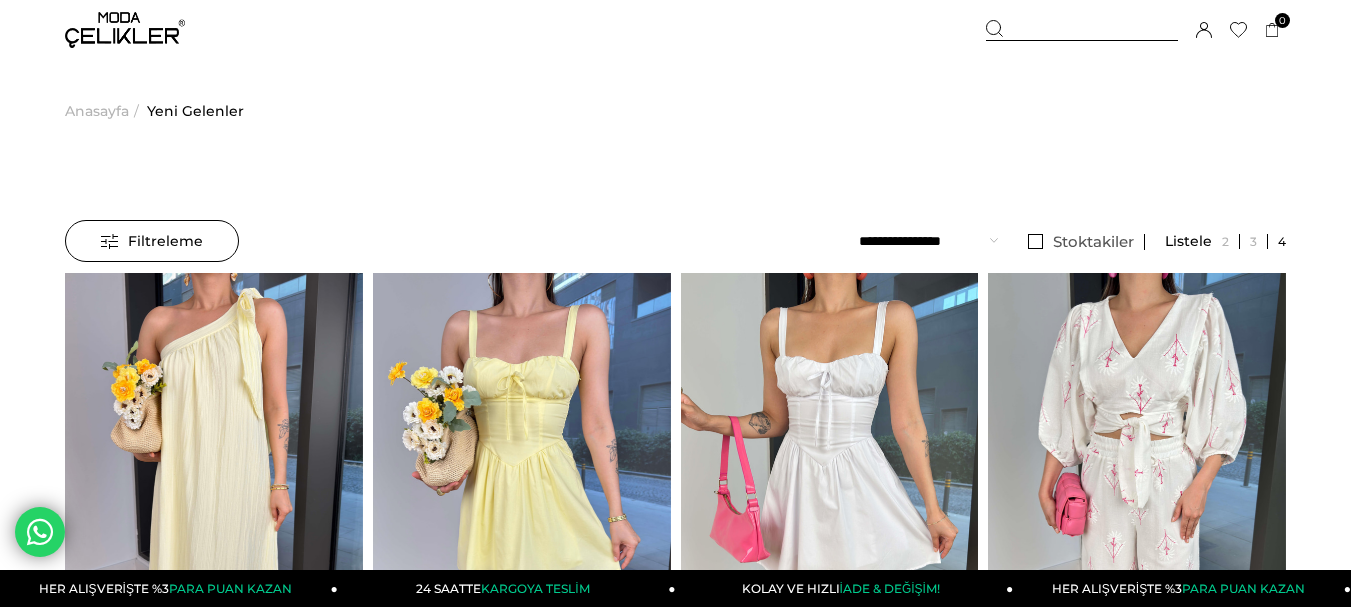 click at bounding box center [125, 30] 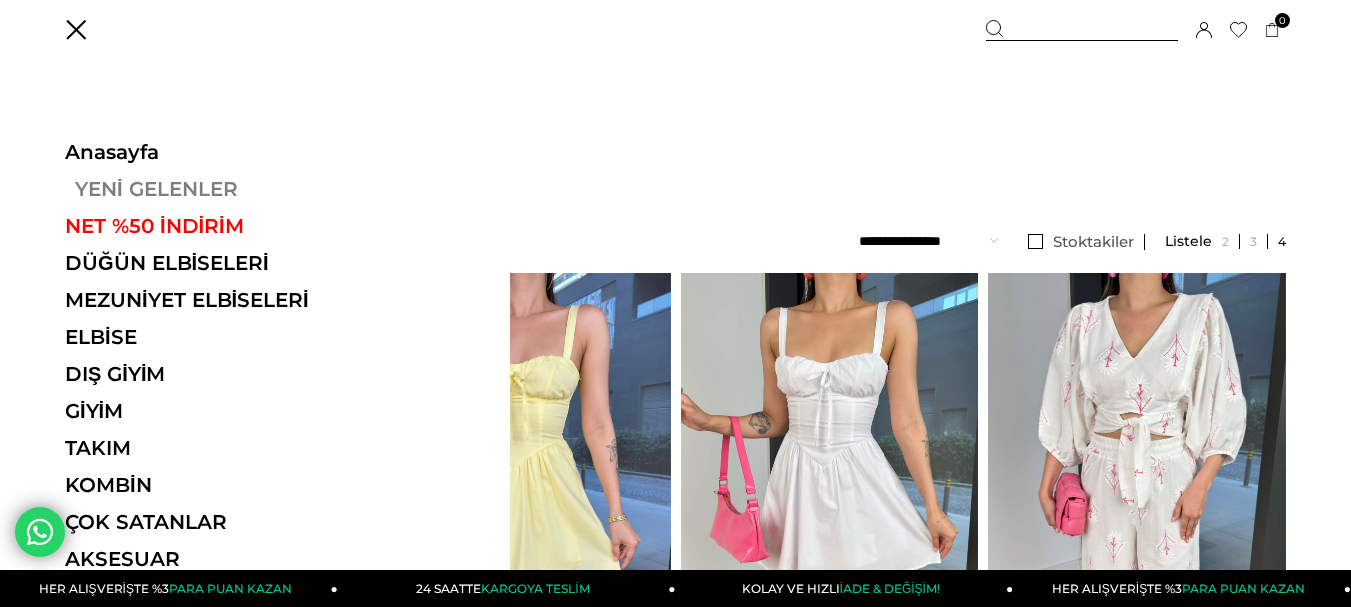 click on "YENİ GELENLER" at bounding box center [202, 189] 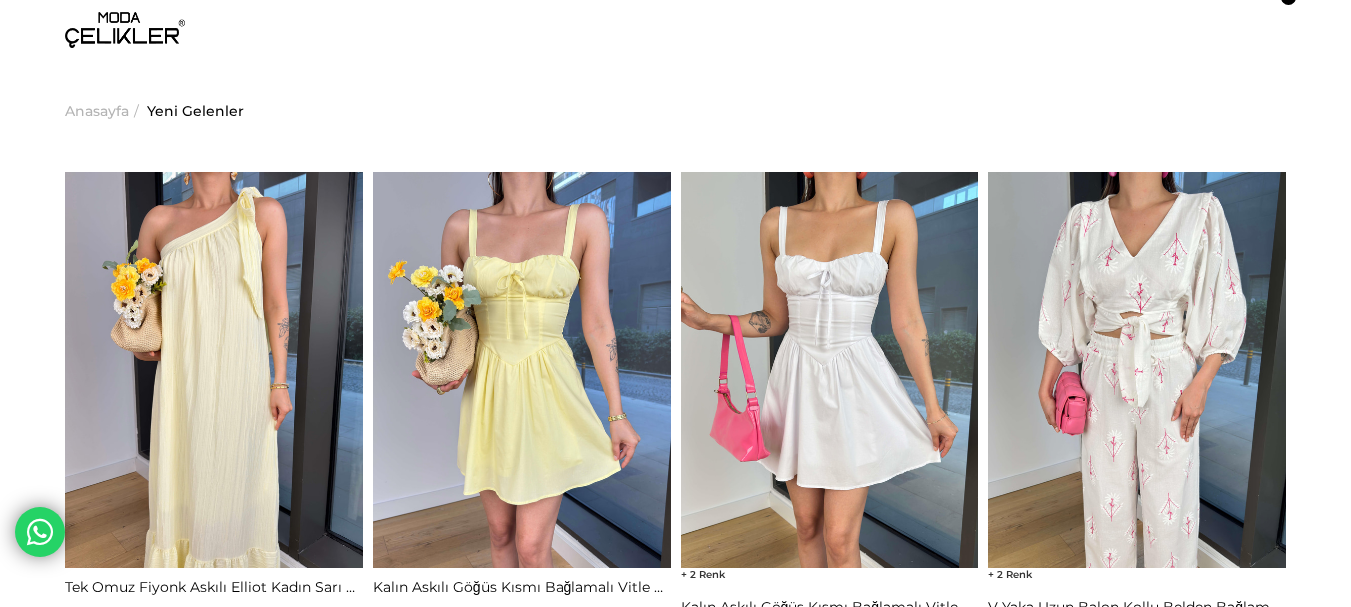 scroll, scrollTop: 0, scrollLeft: 0, axis: both 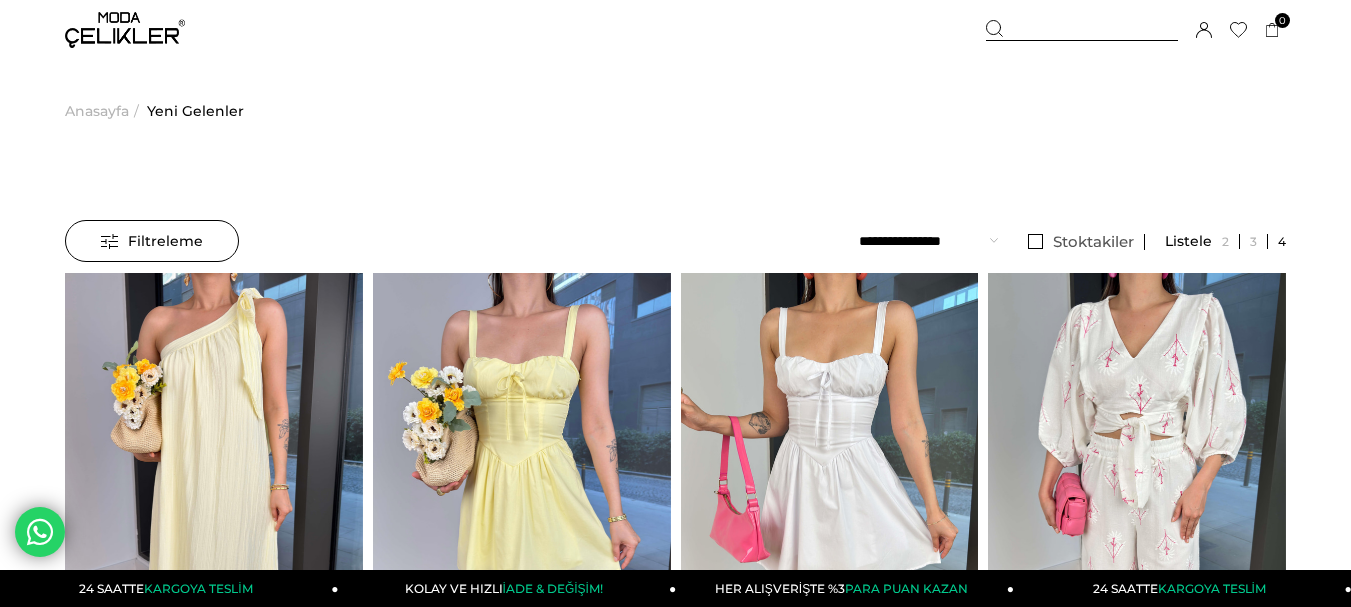 click at bounding box center (125, 30) 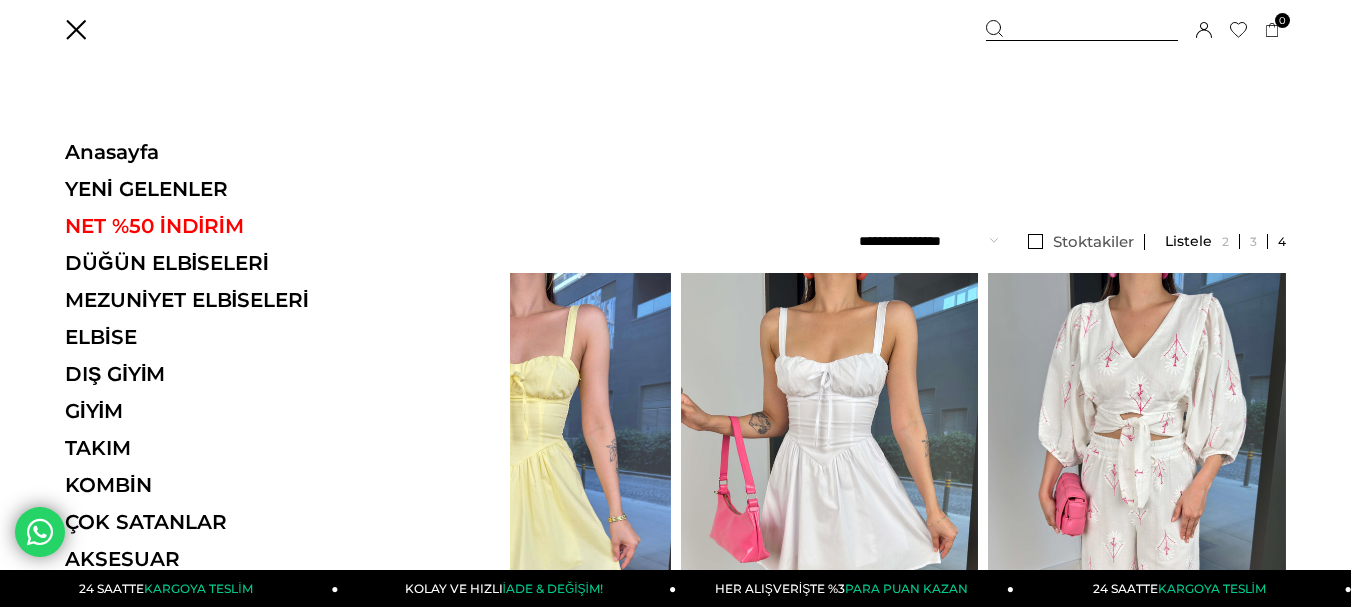 click on "Anasayfa
YENİ GELENLER
NET %50 İNDİRİM
DÜĞÜN ELBİSELERİ
MEZUNİYET ELBİSELERİ
ELBİSE
ELBİSE
Tüm Elbiseler
Yazlık Elbise
Mini Elbise
Çiçekli Elbise
Beyaz Elbise
Nikah Elbisesi
Nişan Elbisesi" at bounding box center (202, 362) 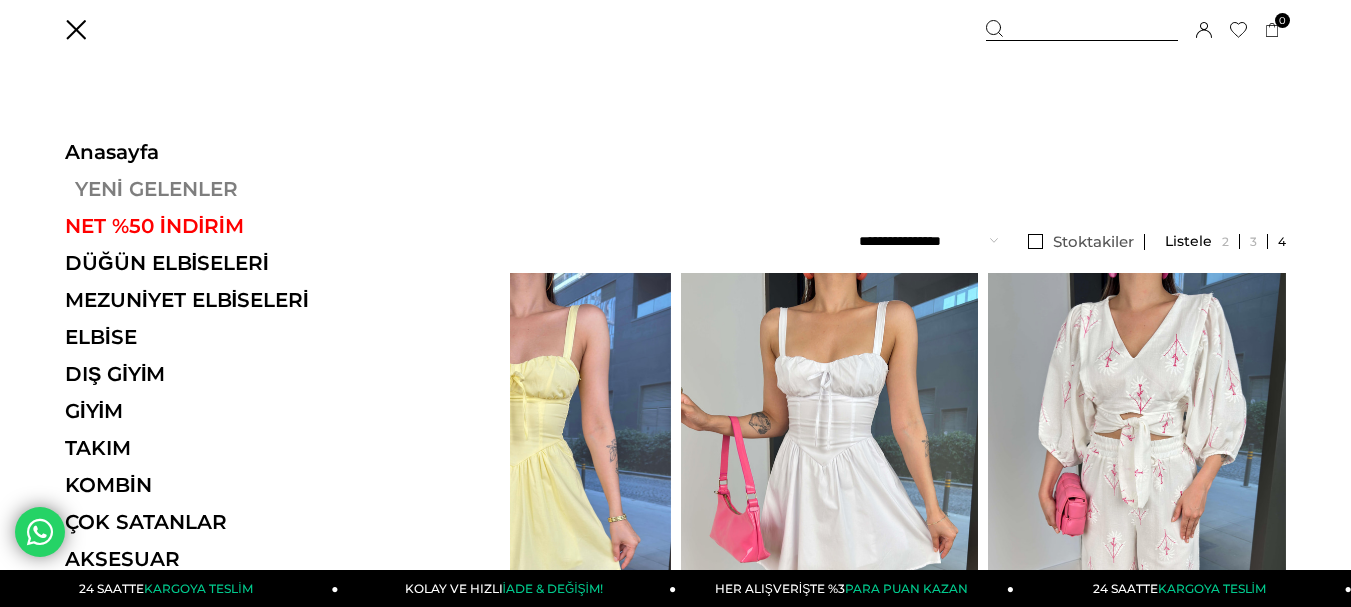 click on "YENİ GELENLER" at bounding box center [202, 189] 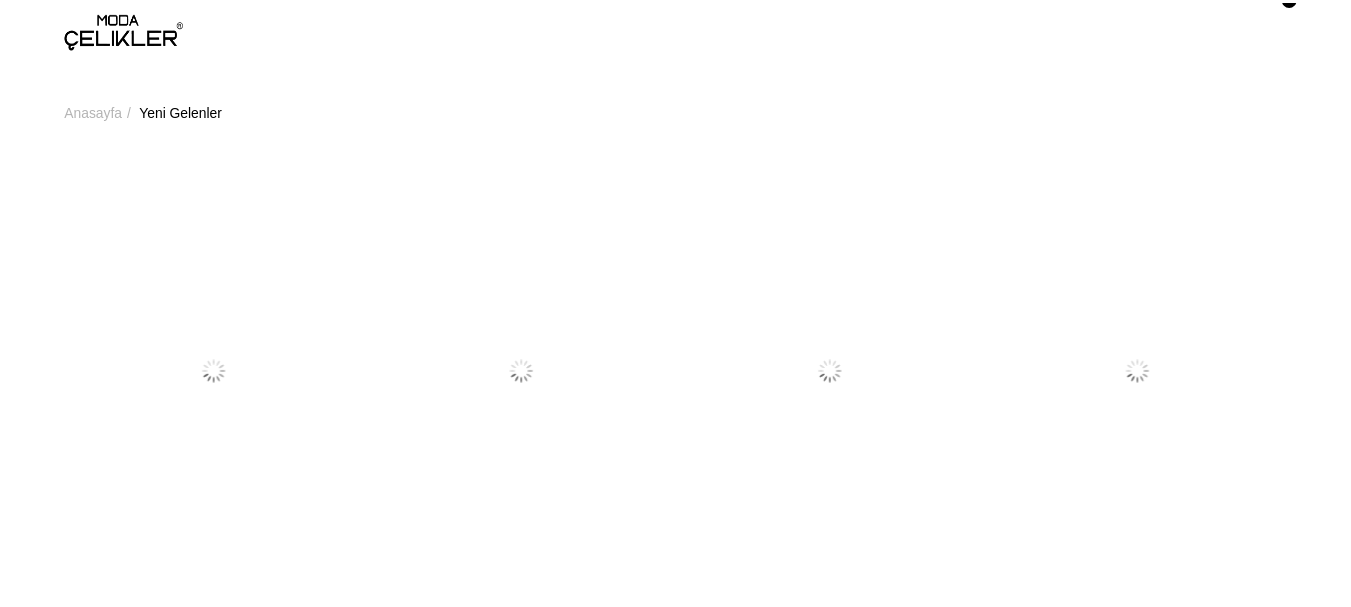 scroll, scrollTop: 0, scrollLeft: 0, axis: both 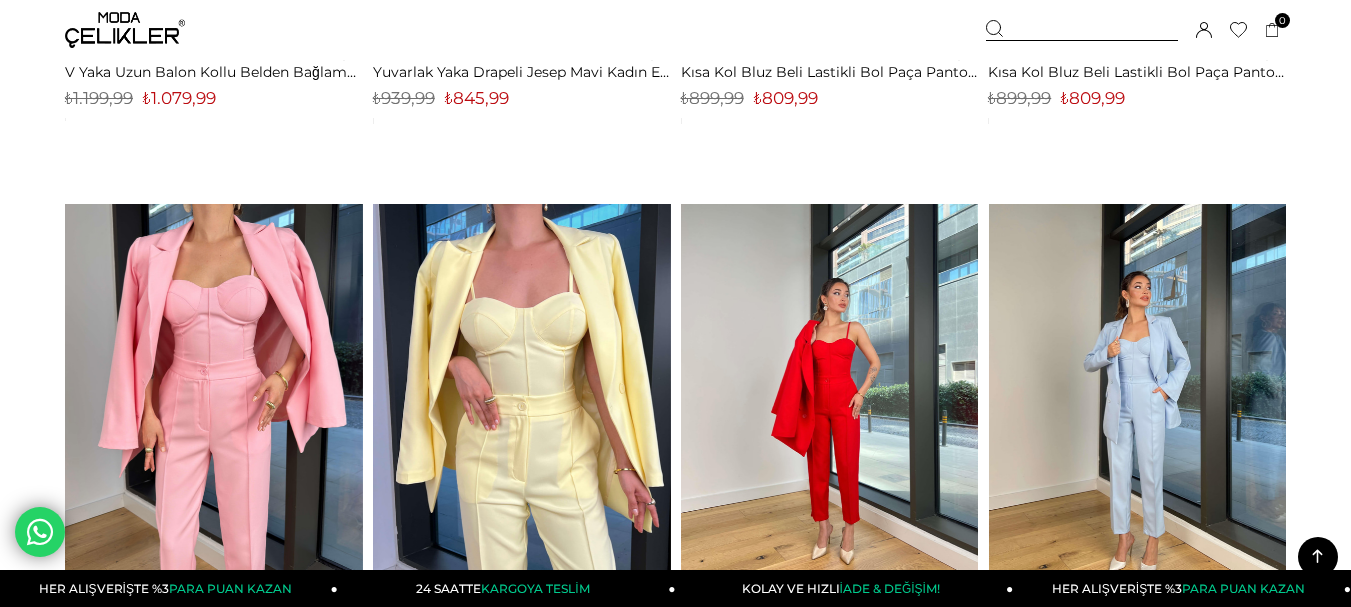 drag, startPoint x: 1203, startPoint y: 301, endPoint x: 1209, endPoint y: 292, distance: 10.816654 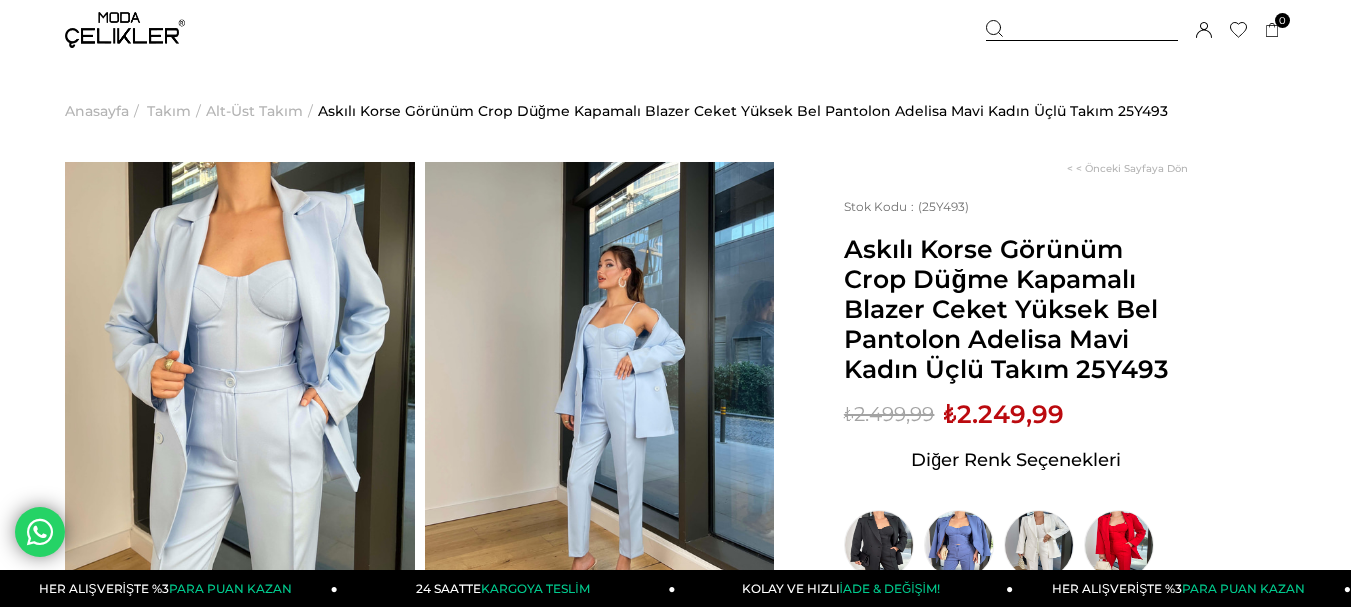 scroll, scrollTop: 0, scrollLeft: 0, axis: both 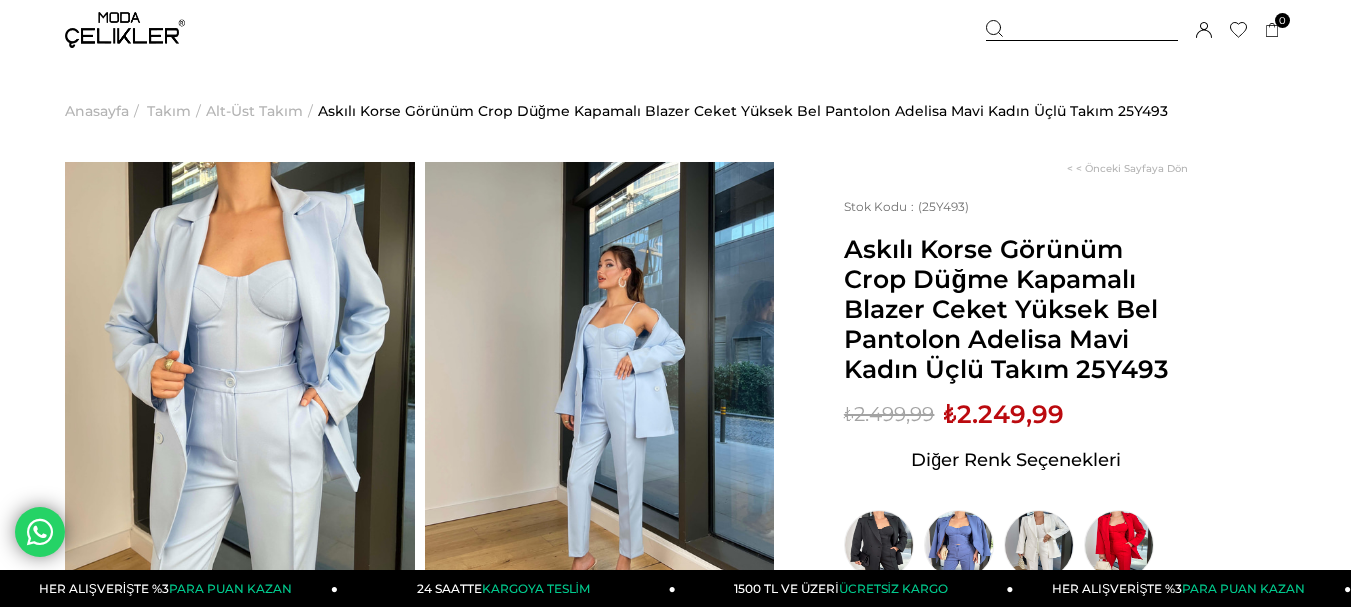 click at bounding box center [125, 30] 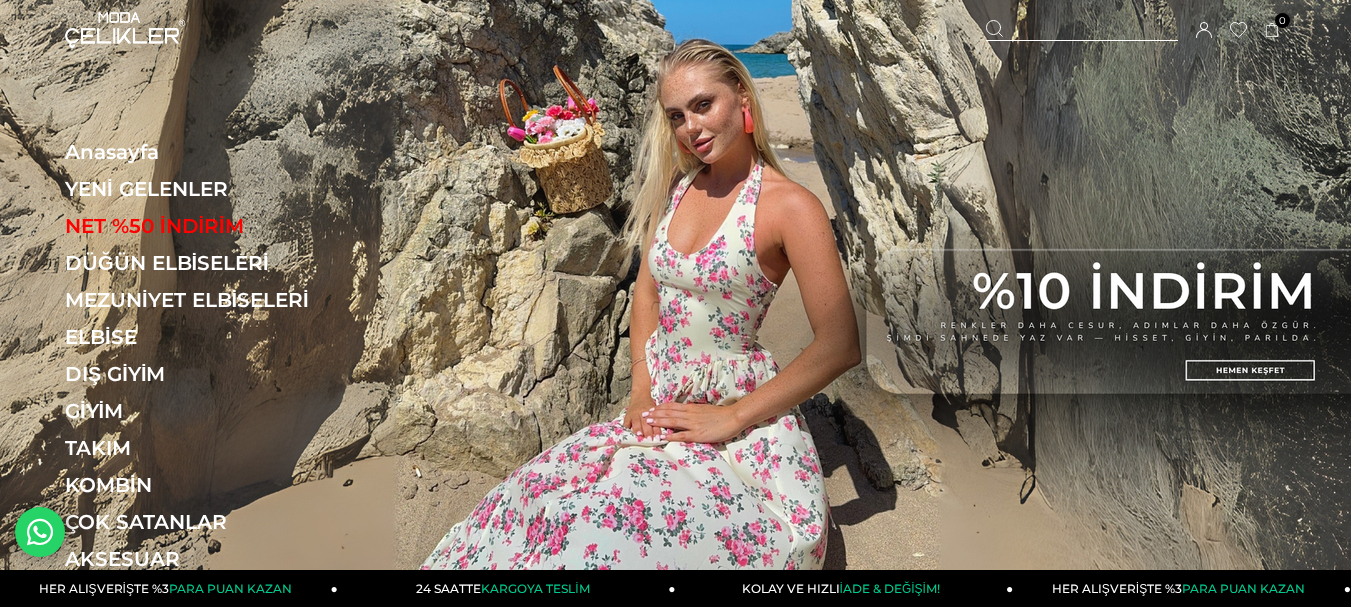 scroll, scrollTop: 0, scrollLeft: 0, axis: both 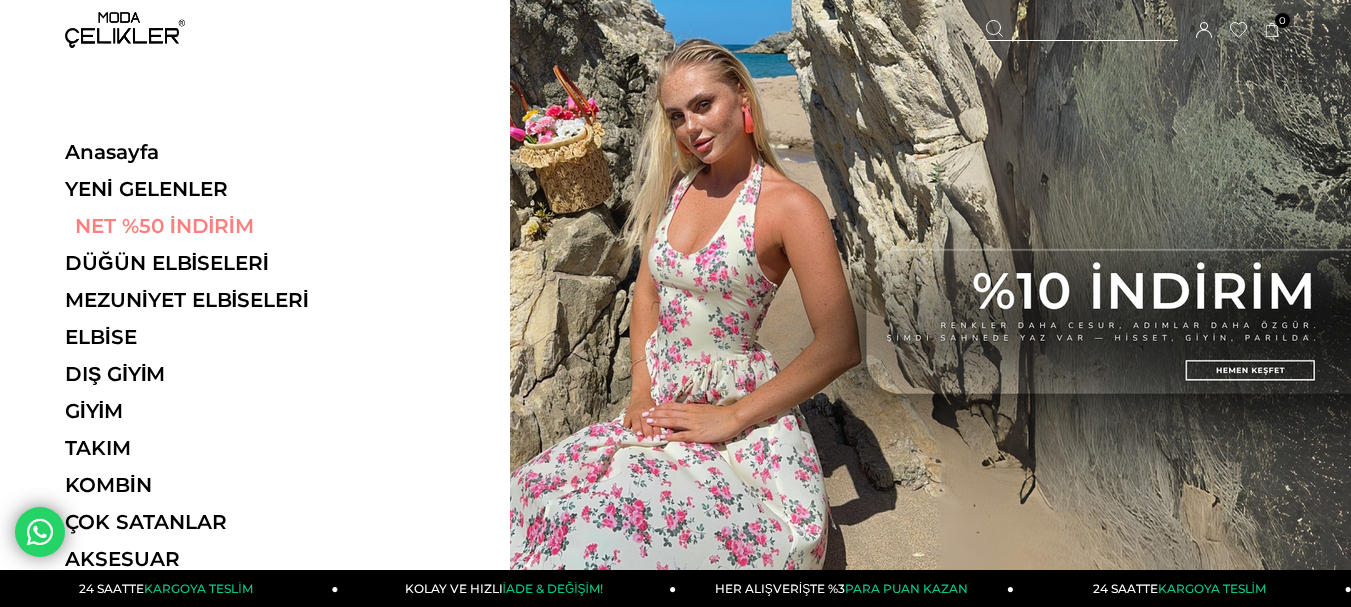 click on "NET %50 İNDİRİM" at bounding box center (202, 226) 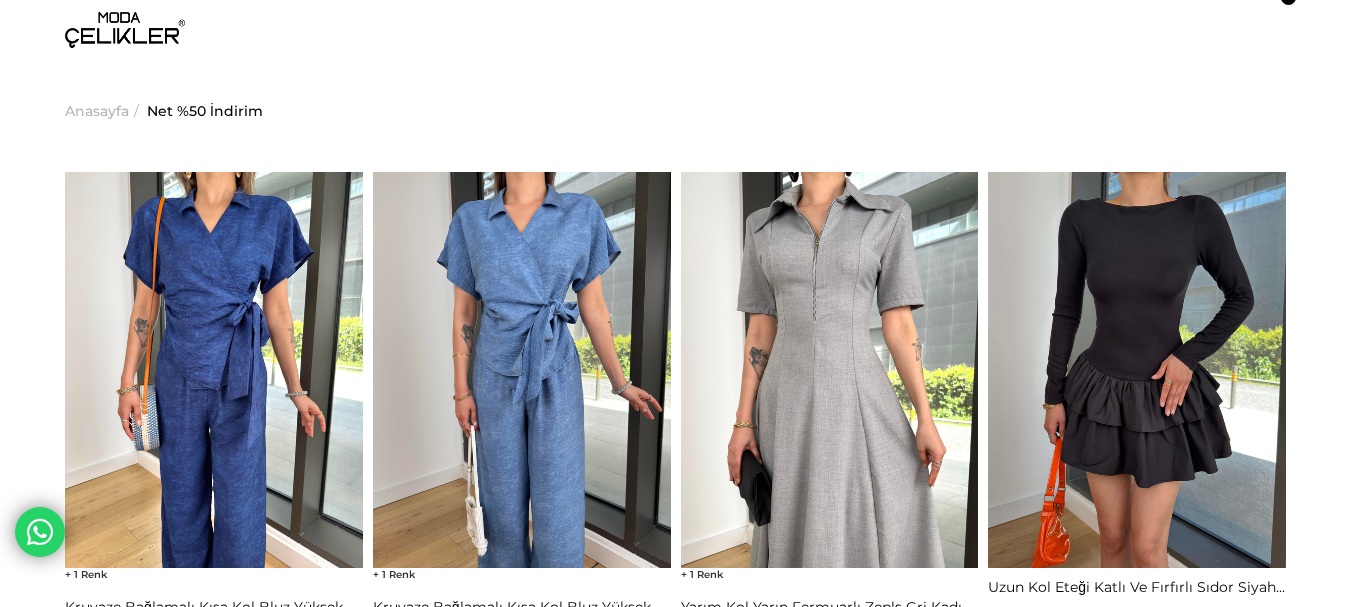 scroll, scrollTop: 0, scrollLeft: 0, axis: both 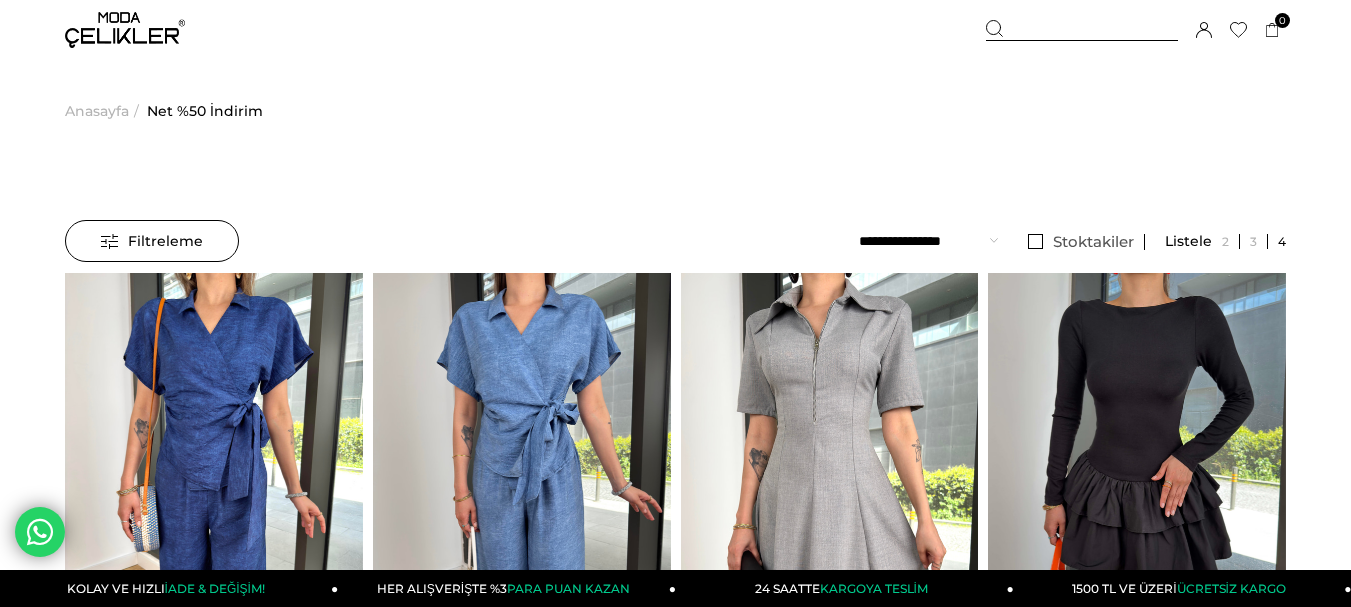 click at bounding box center [125, 30] 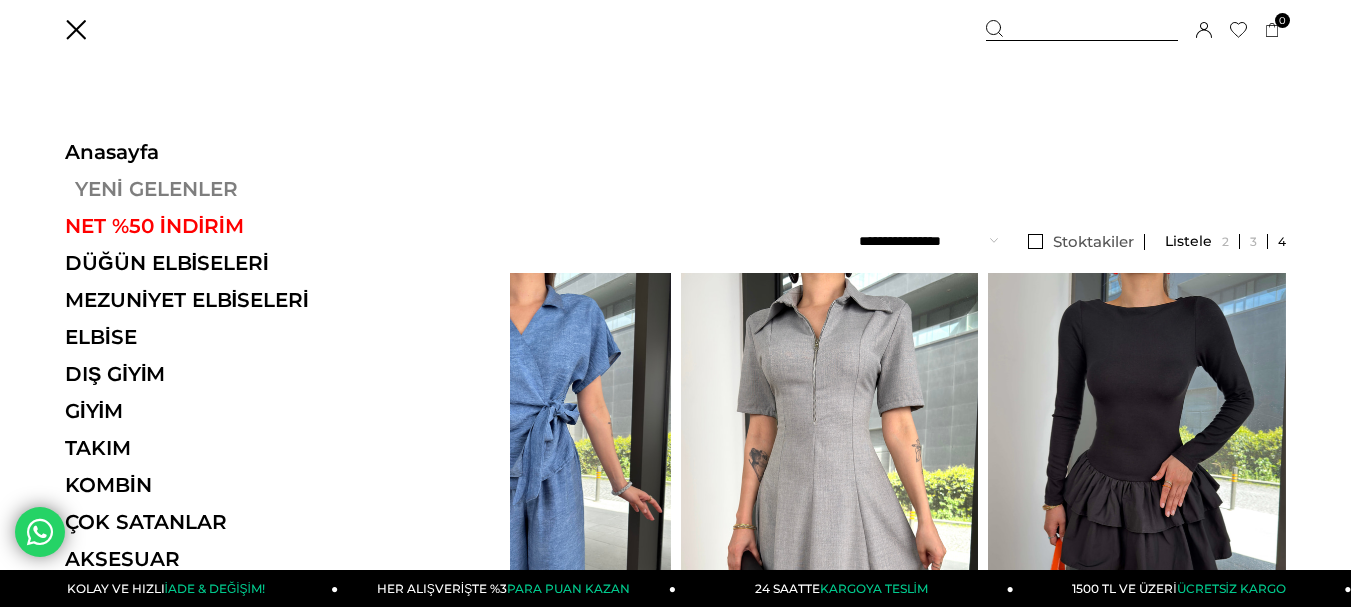click on "YENİ GELENLER" at bounding box center (202, 189) 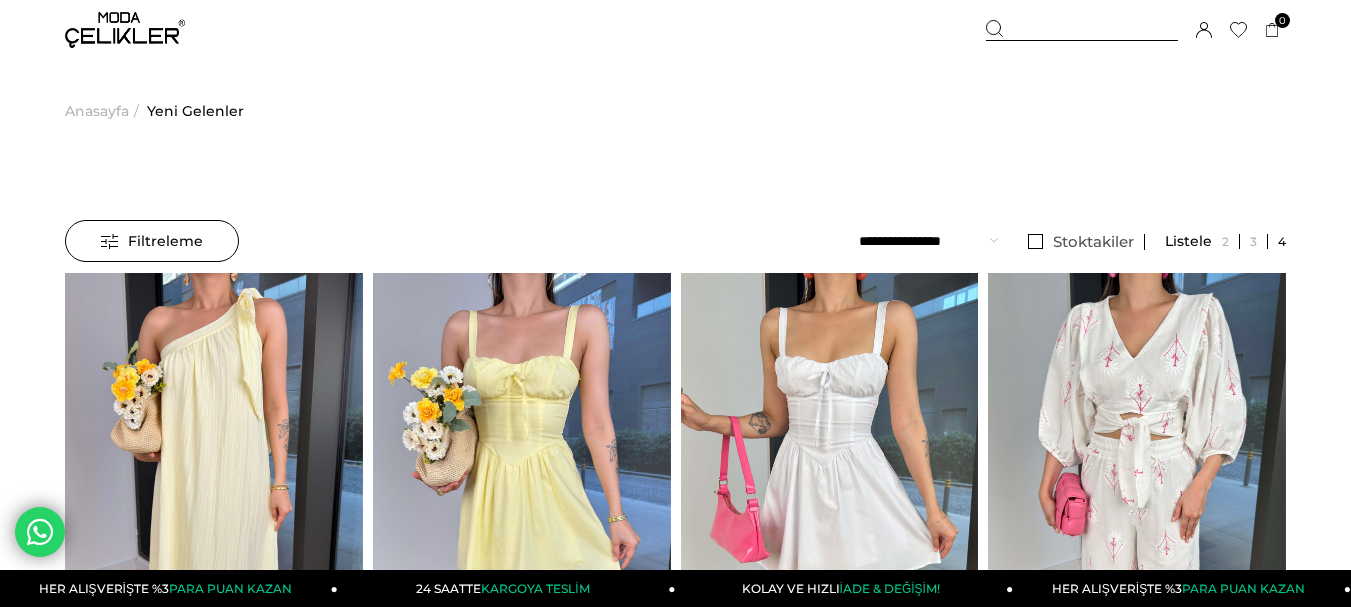 scroll, scrollTop: 43, scrollLeft: 0, axis: vertical 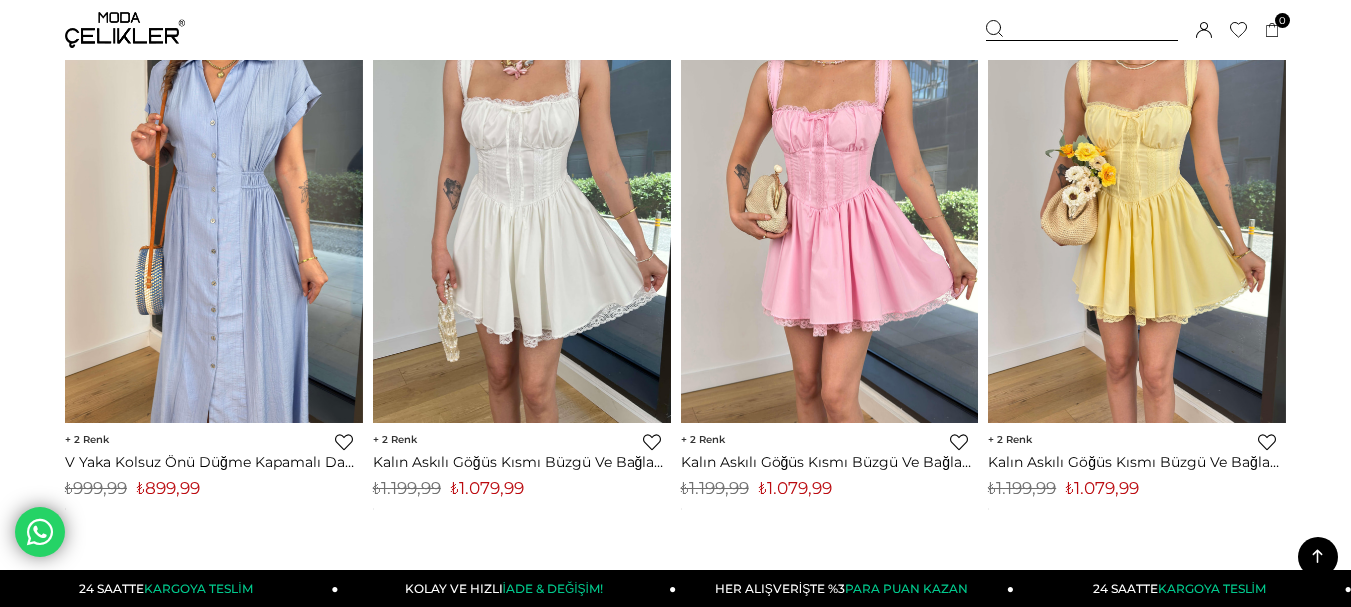 click 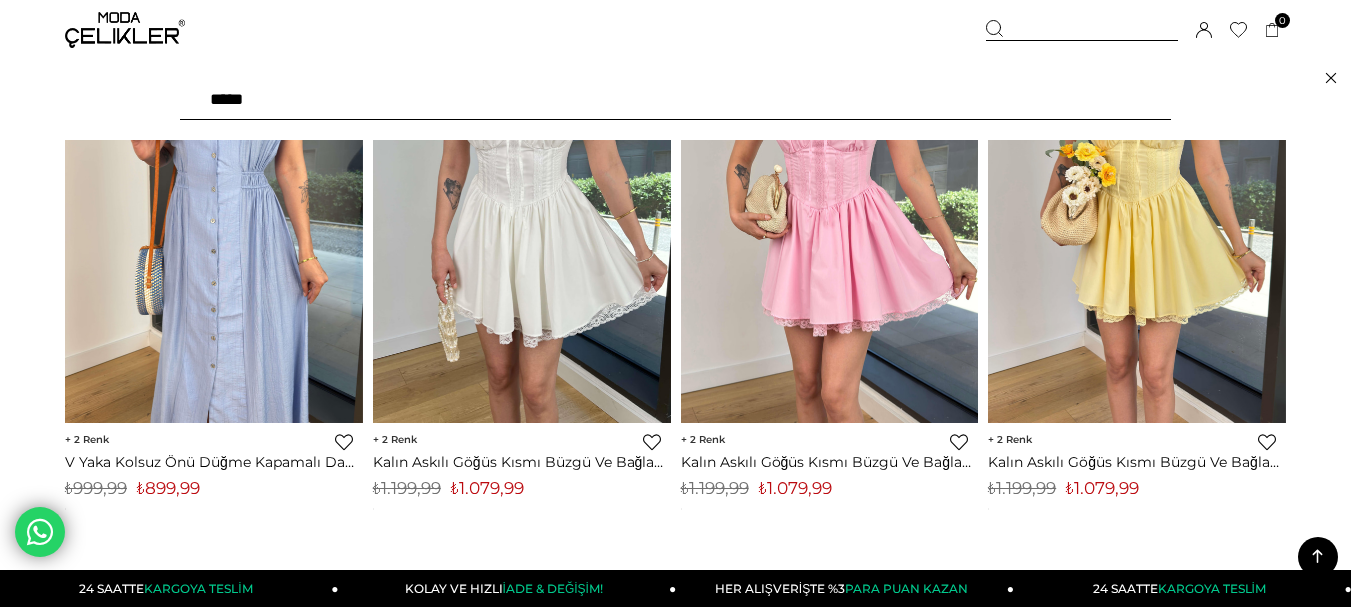 click at bounding box center [675, 100] 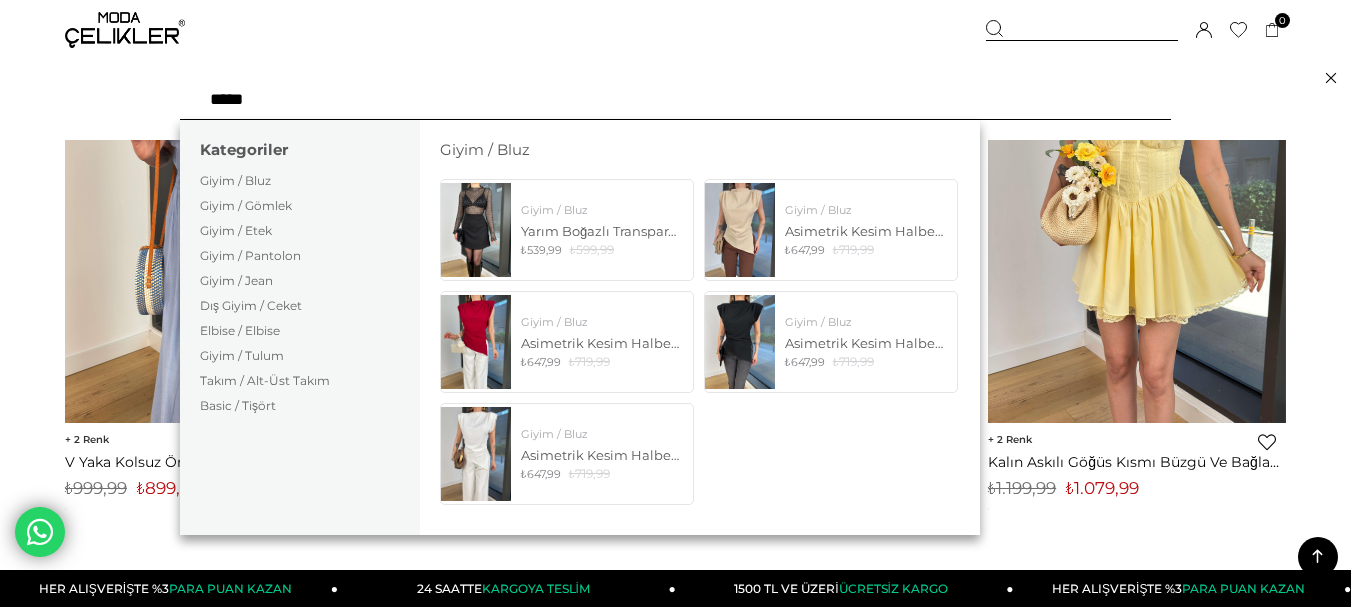 type on "******" 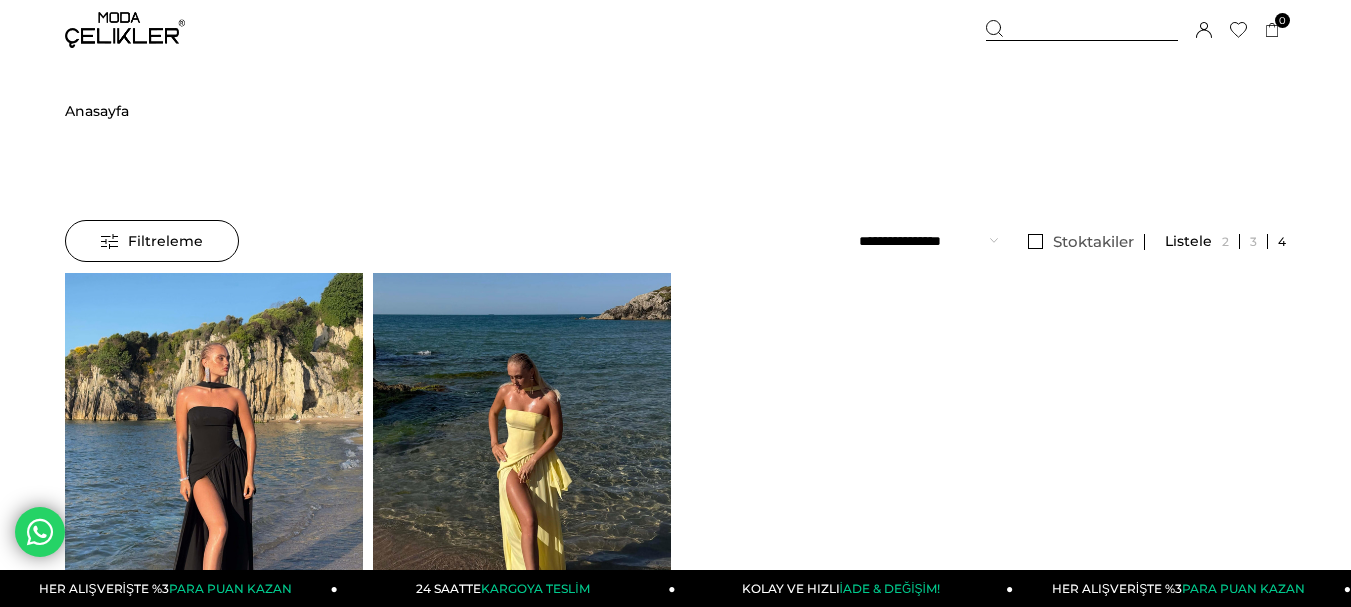 scroll, scrollTop: 0, scrollLeft: 0, axis: both 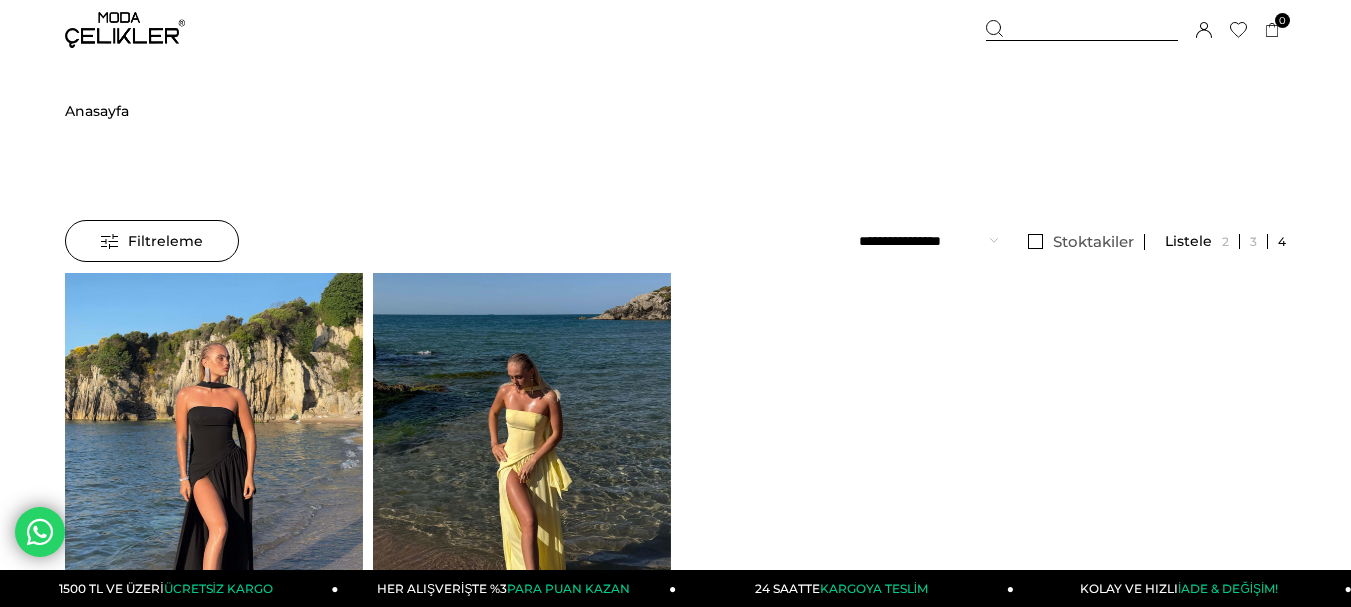 click at bounding box center (125, 30) 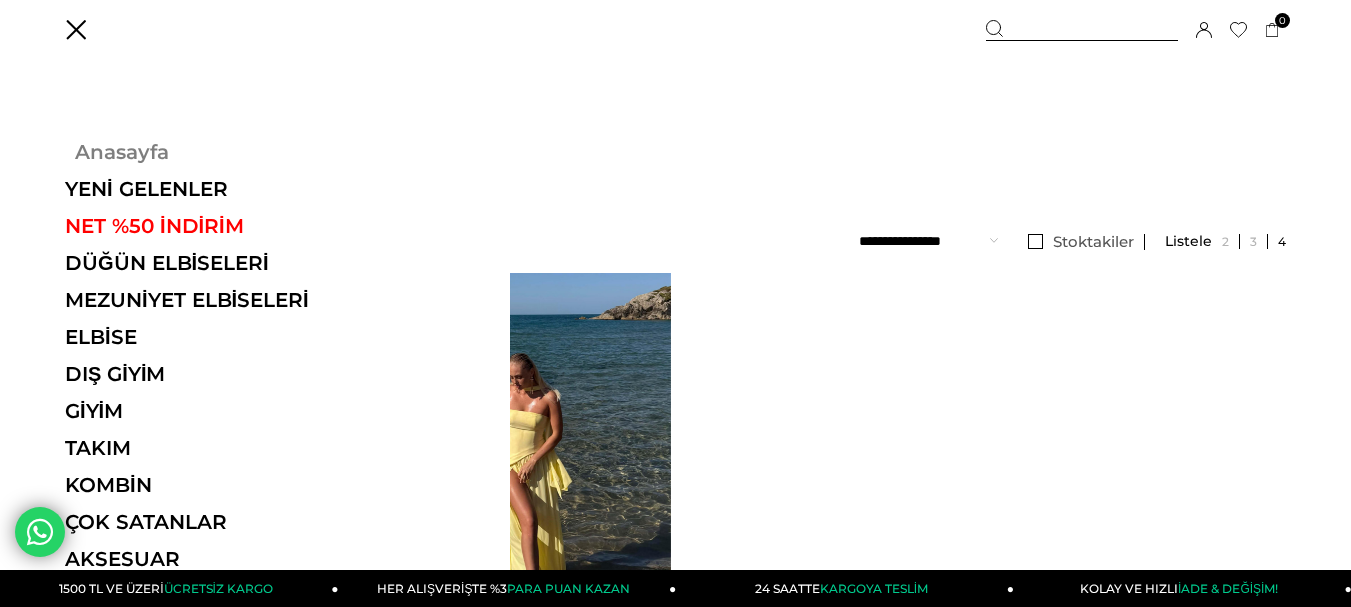 click on "Anasayfa" at bounding box center [202, 152] 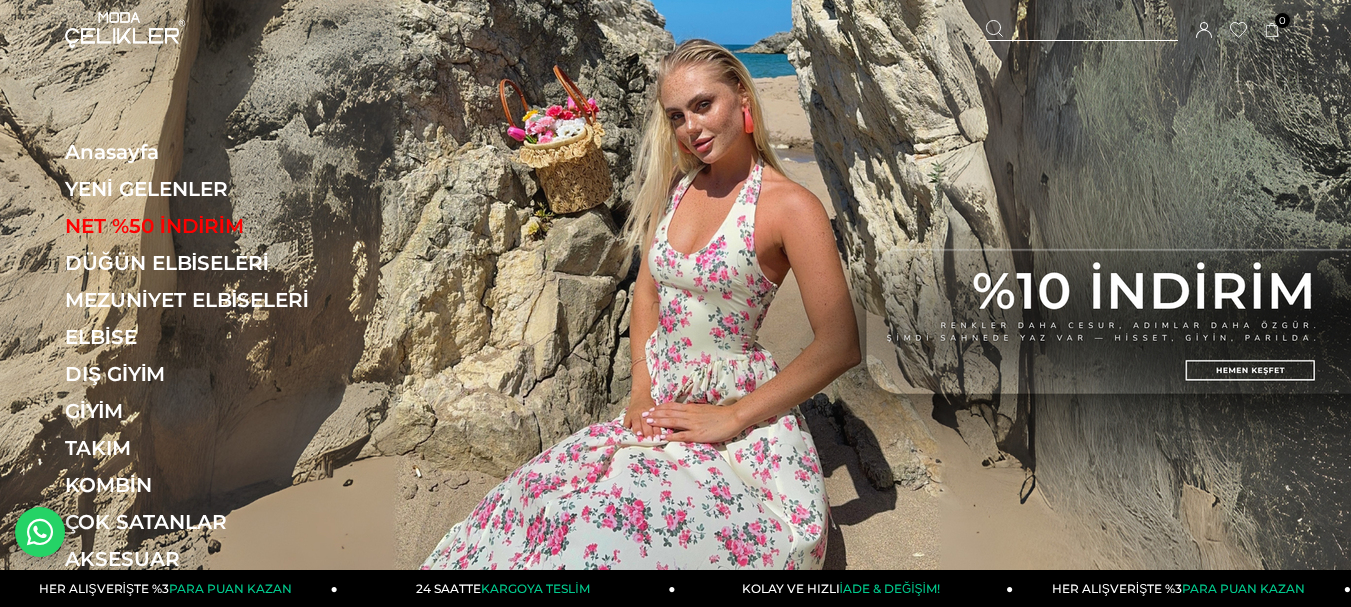 scroll, scrollTop: 0, scrollLeft: 0, axis: both 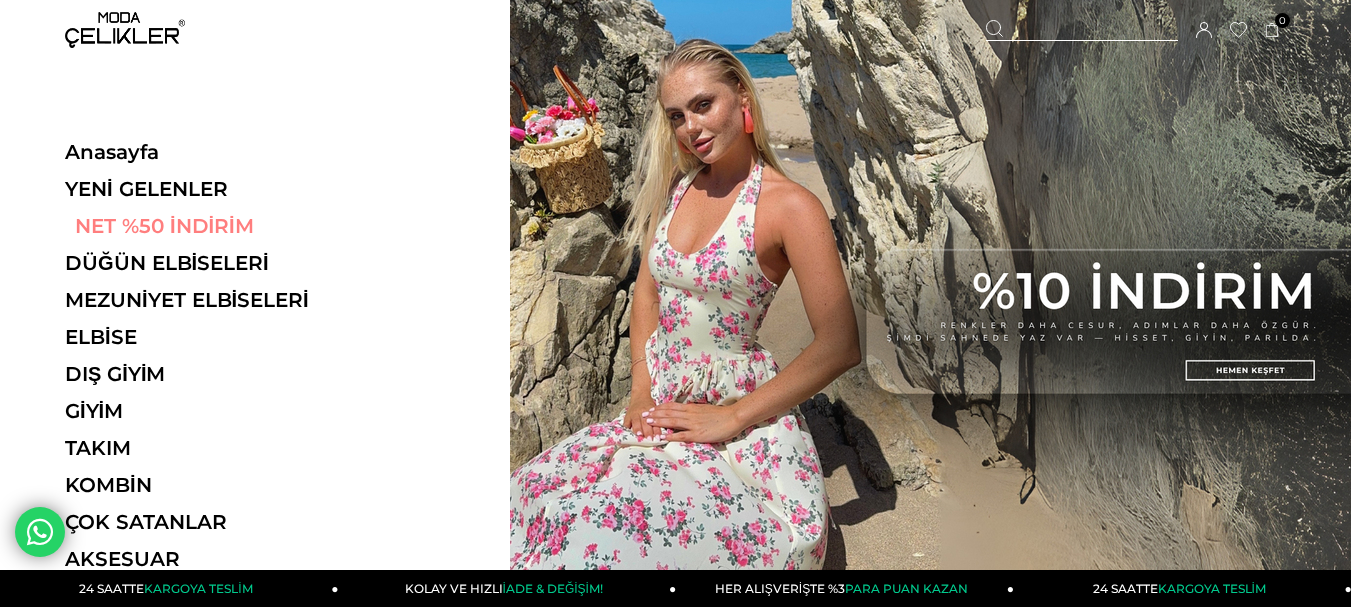 click on "NET %50 İNDİRİM" at bounding box center (202, 226) 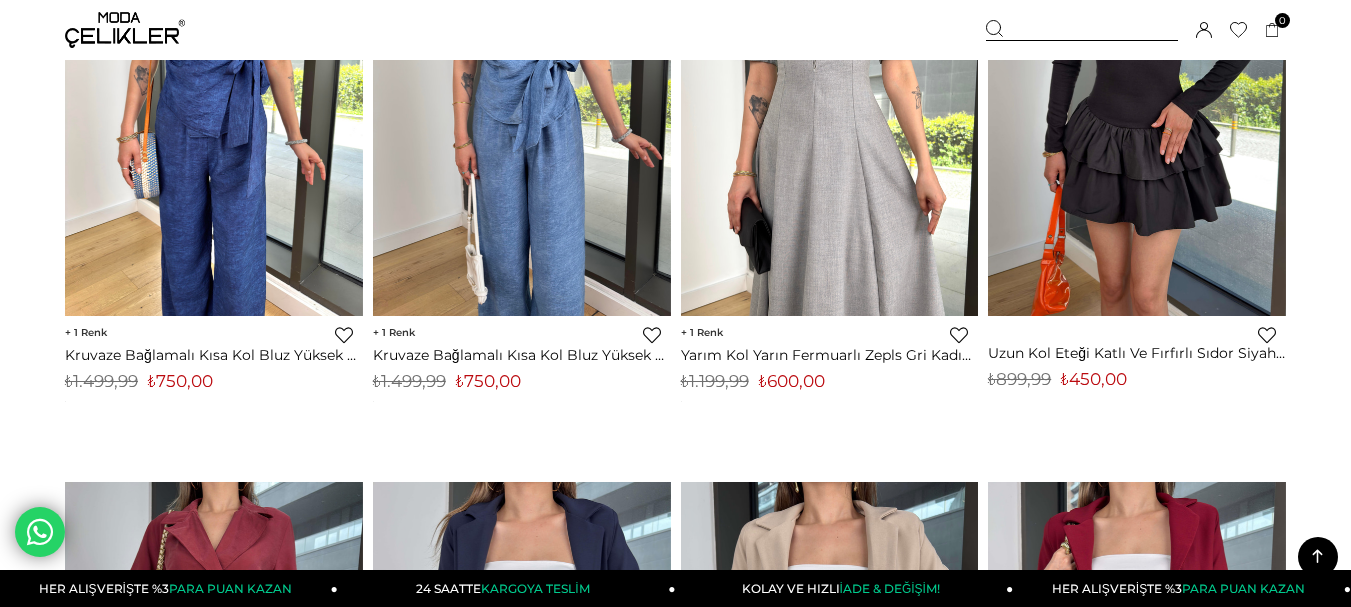 scroll, scrollTop: 400, scrollLeft: 0, axis: vertical 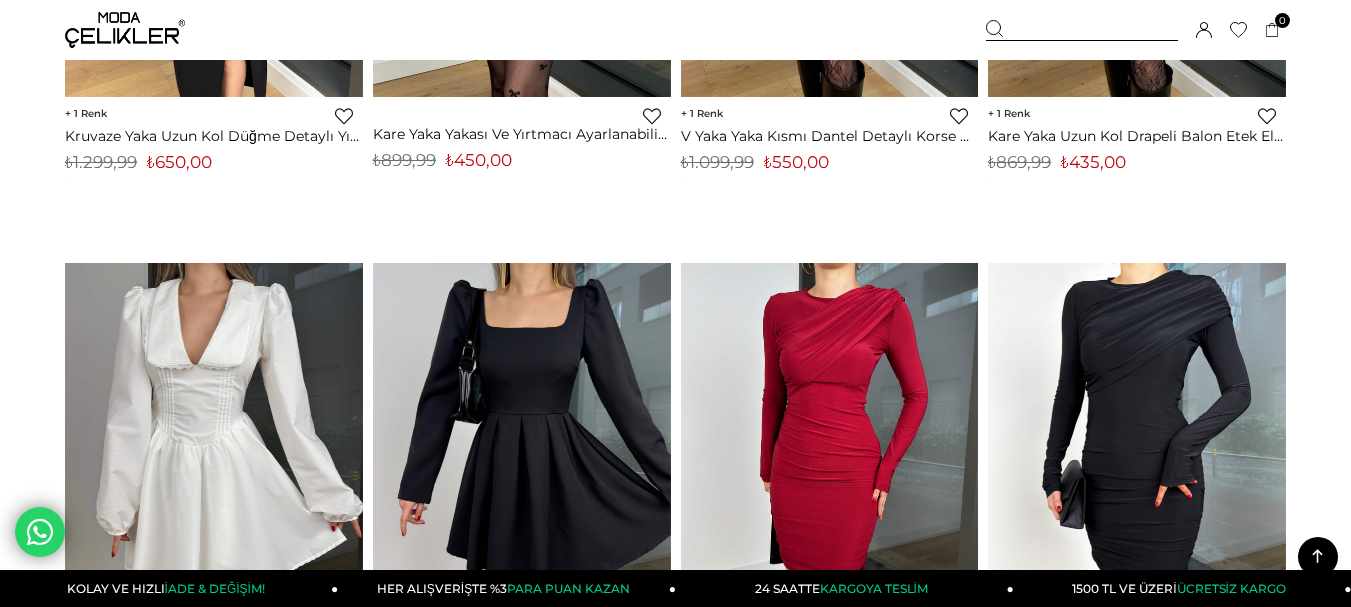 click at bounding box center [125, 30] 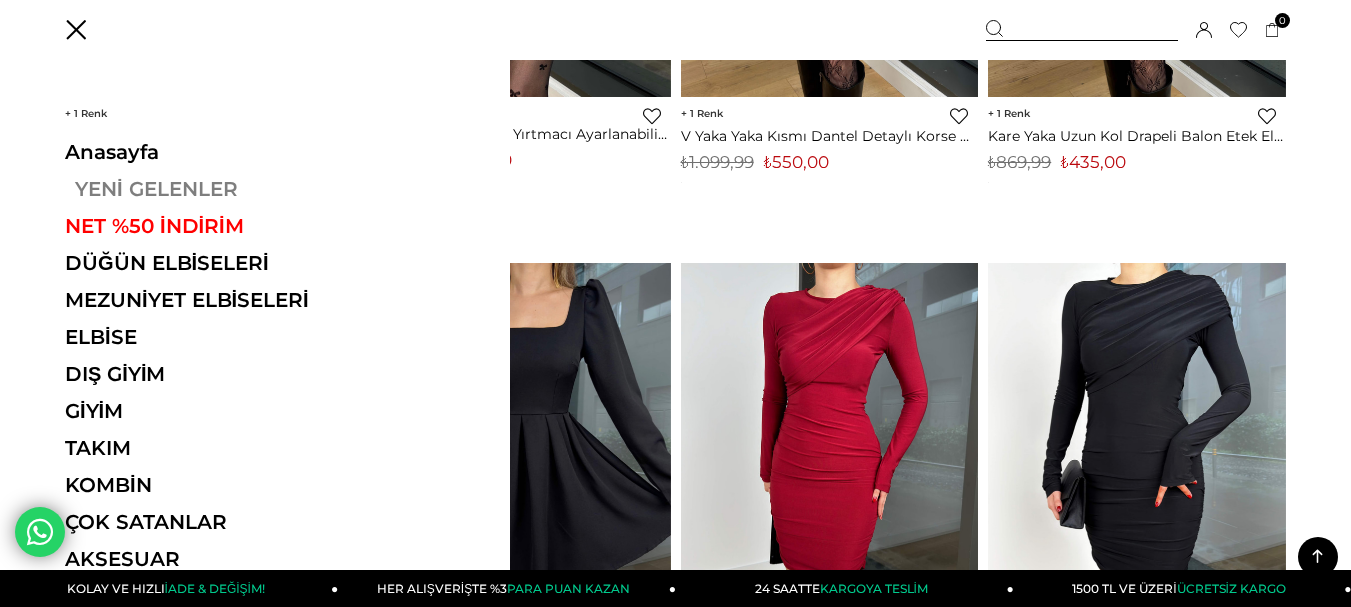 click on "YENİ GELENLER" at bounding box center (202, 189) 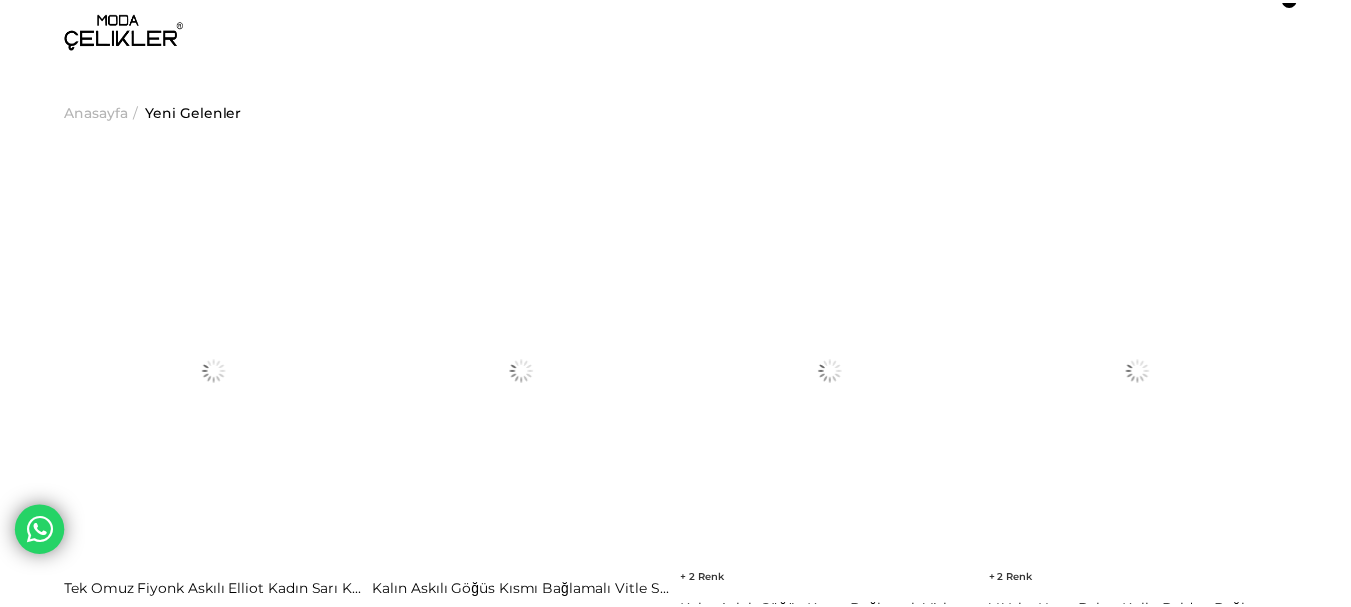 scroll, scrollTop: 0, scrollLeft: 0, axis: both 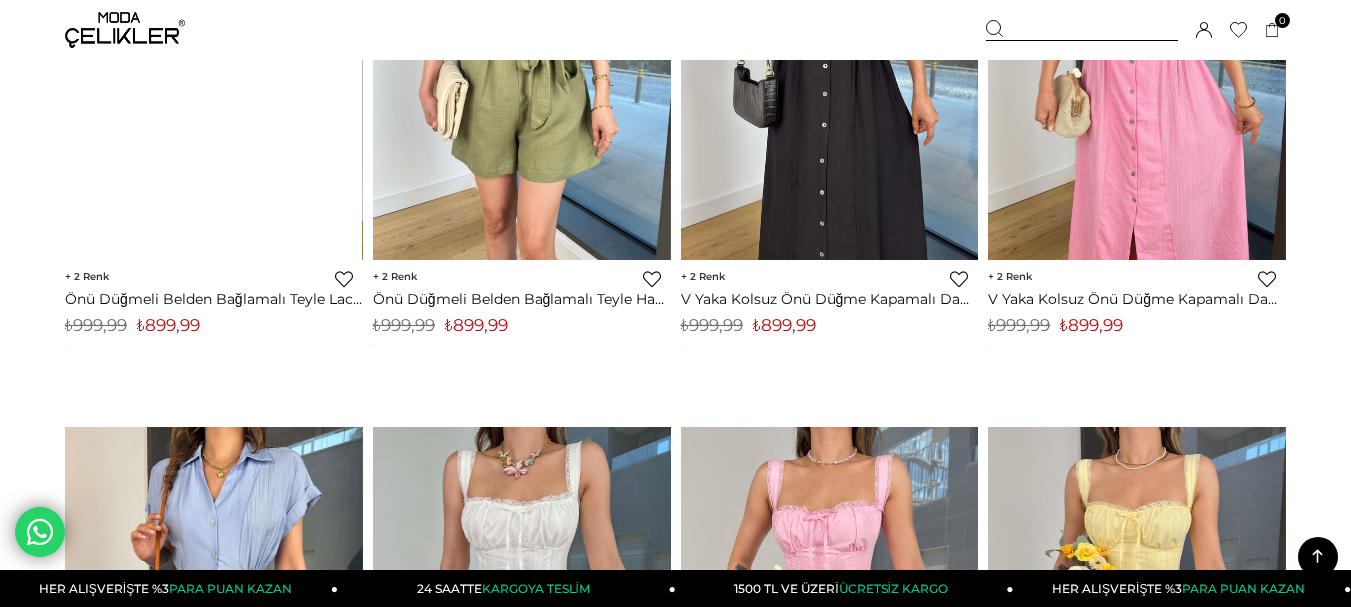 click at bounding box center [125, 30] 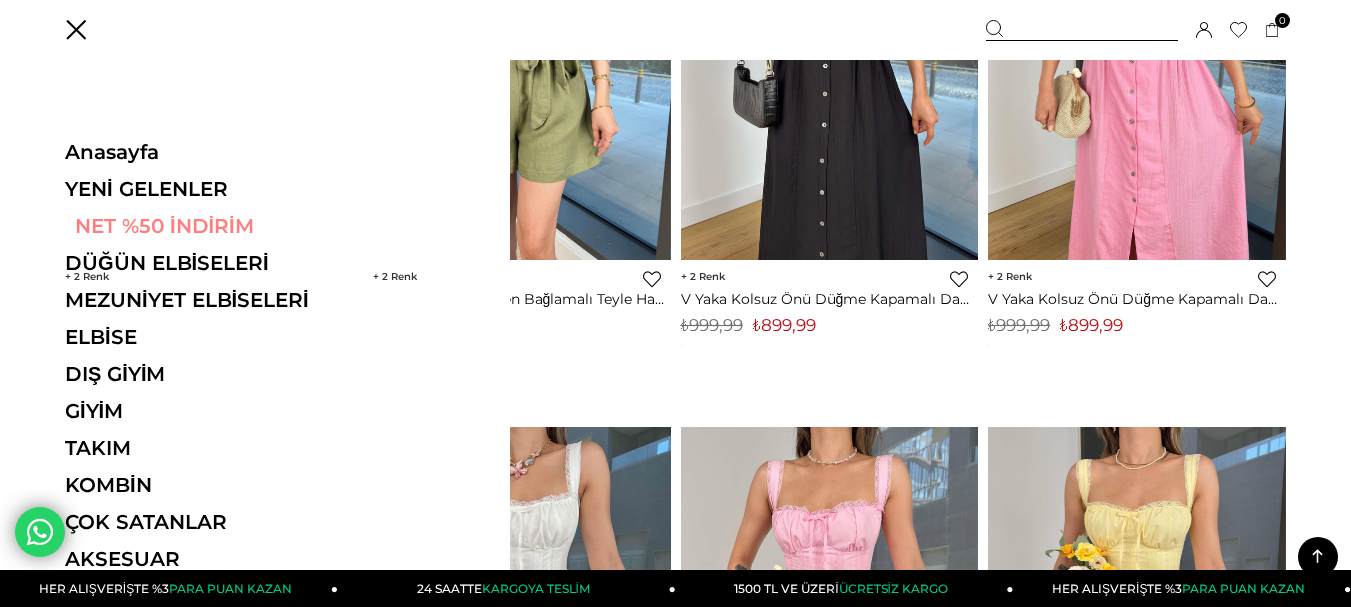 click on "NET %50 İNDİRİM" at bounding box center [202, 226] 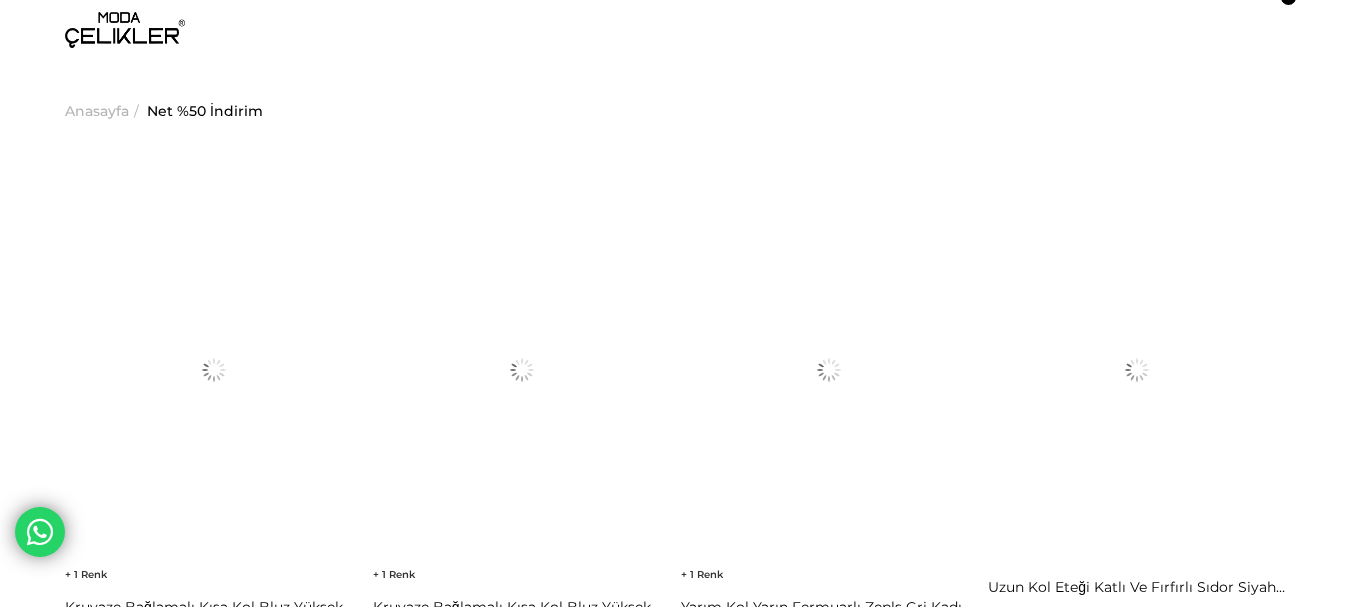 scroll, scrollTop: 0, scrollLeft: 0, axis: both 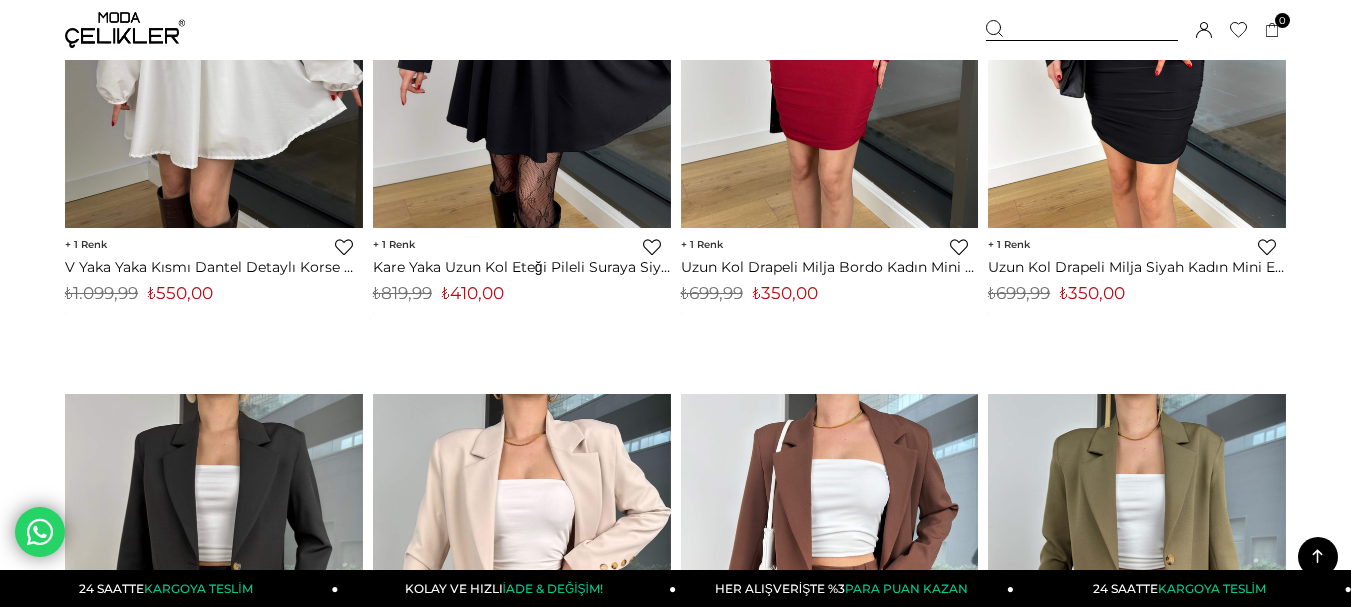 drag, startPoint x: 1356, startPoint y: 24, endPoint x: 1299, endPoint y: 397, distance: 377.3301 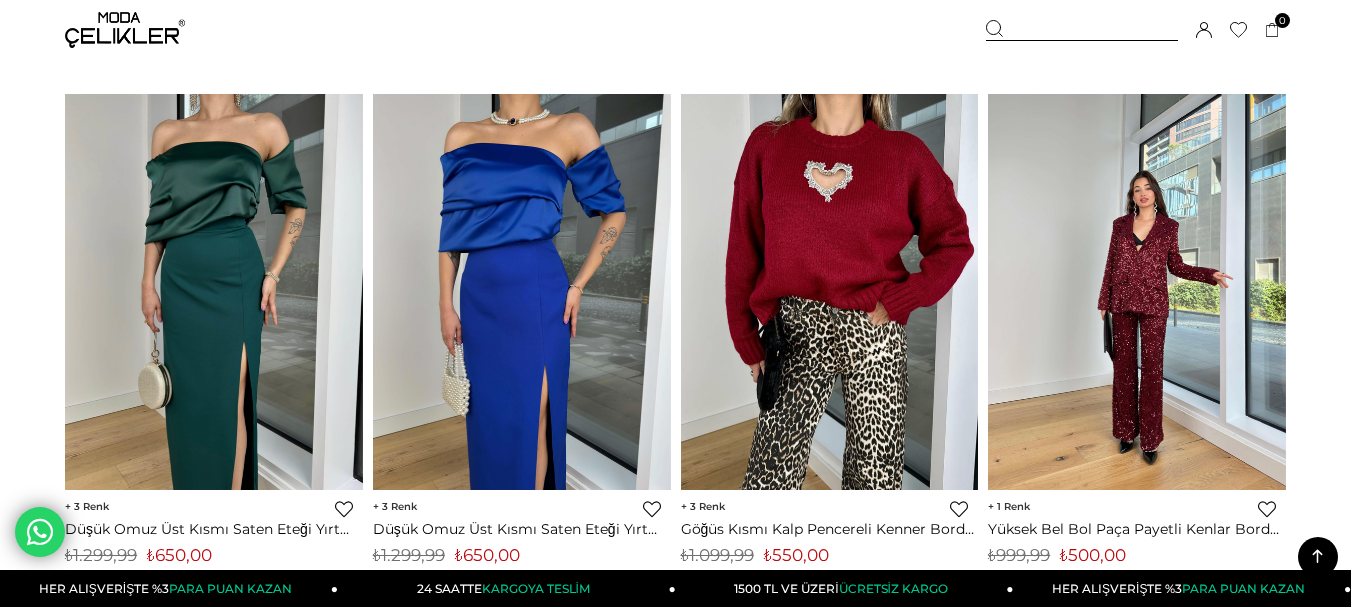 scroll, scrollTop: 11431, scrollLeft: 0, axis: vertical 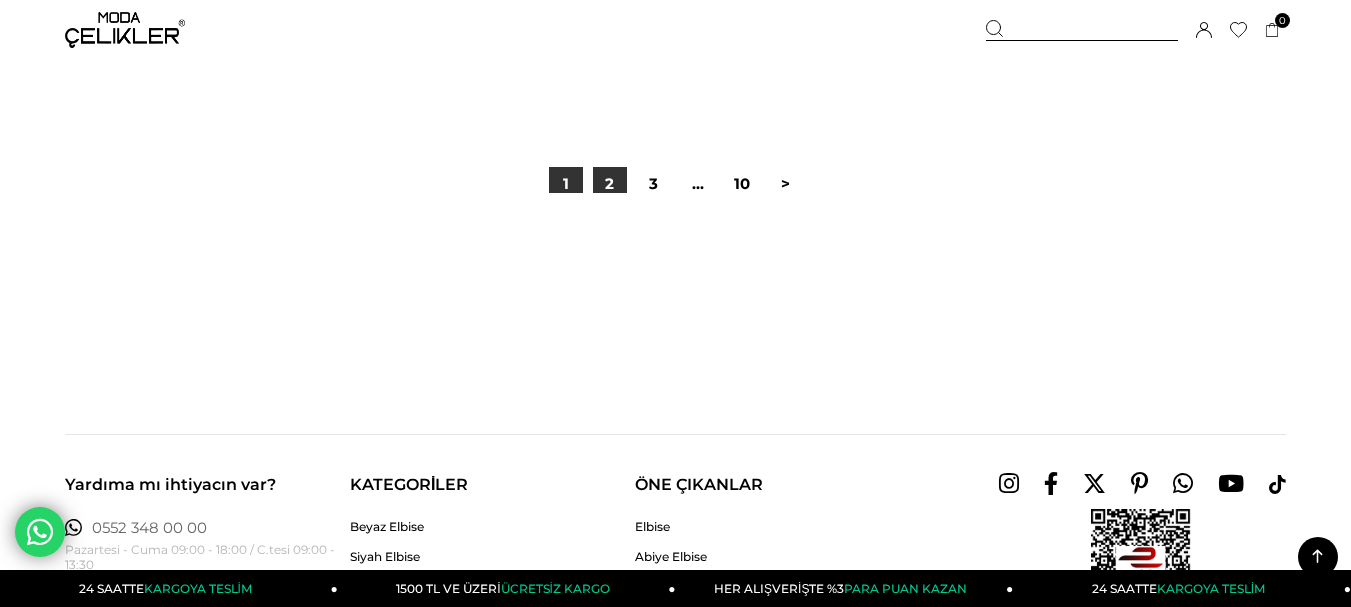 click on "2" at bounding box center [610, 184] 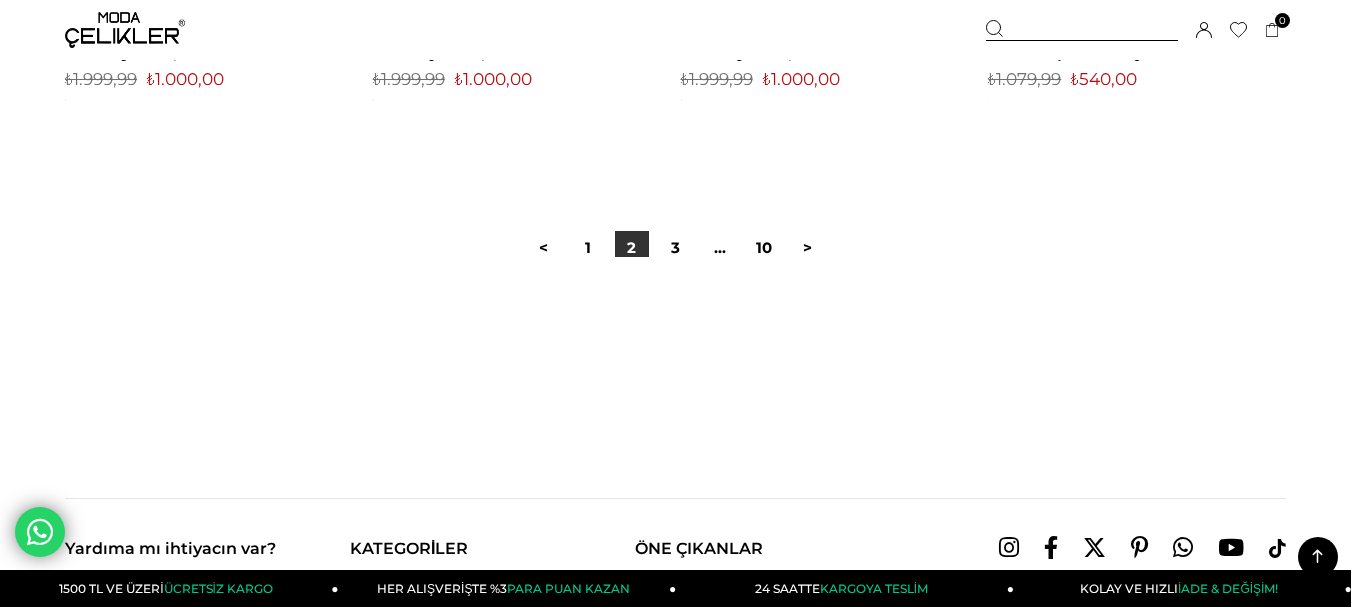 scroll, scrollTop: 11387, scrollLeft: 0, axis: vertical 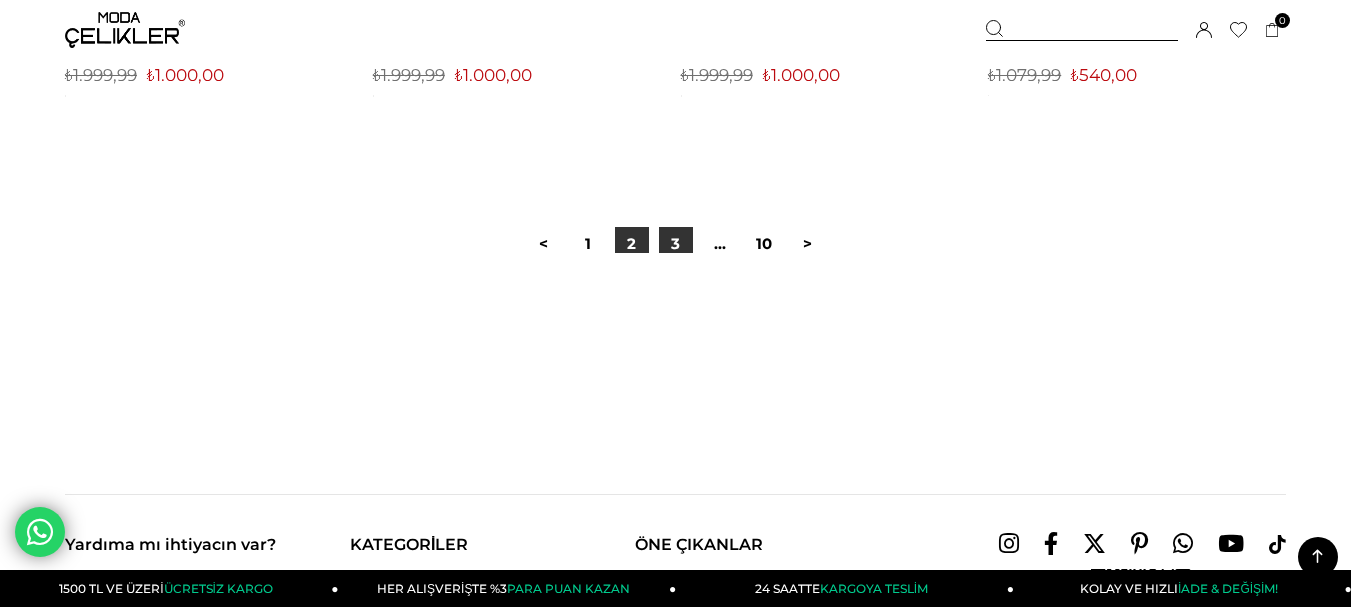 click on "3" at bounding box center (676, 244) 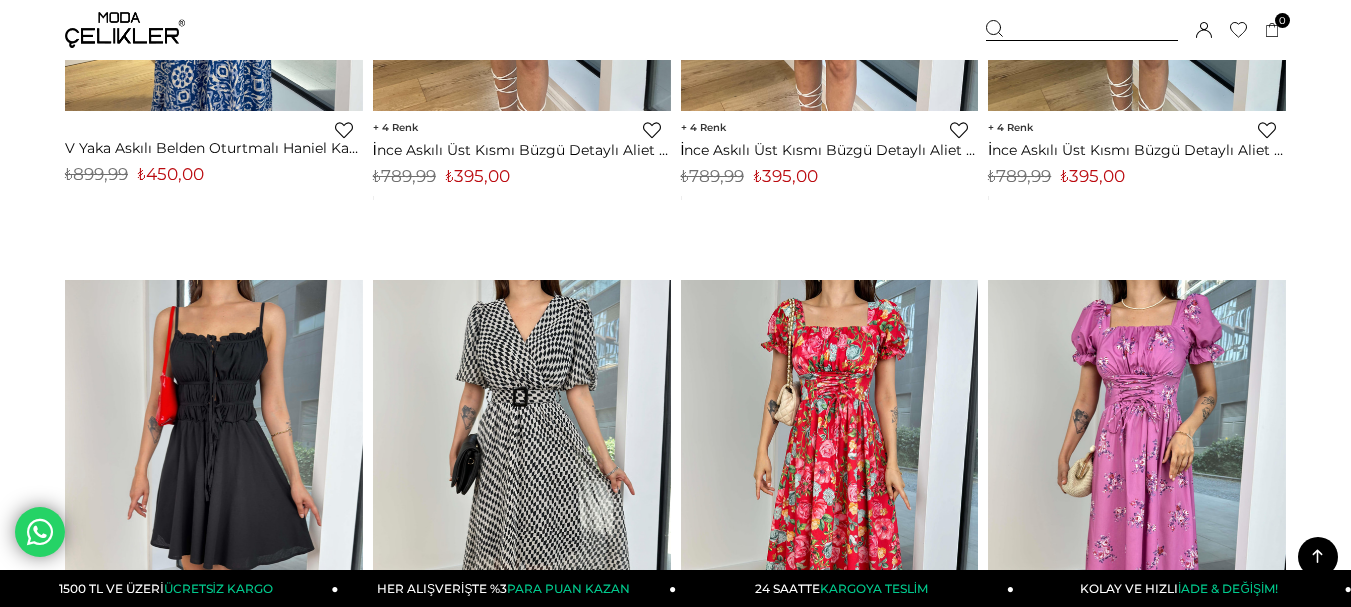scroll, scrollTop: 6300, scrollLeft: 0, axis: vertical 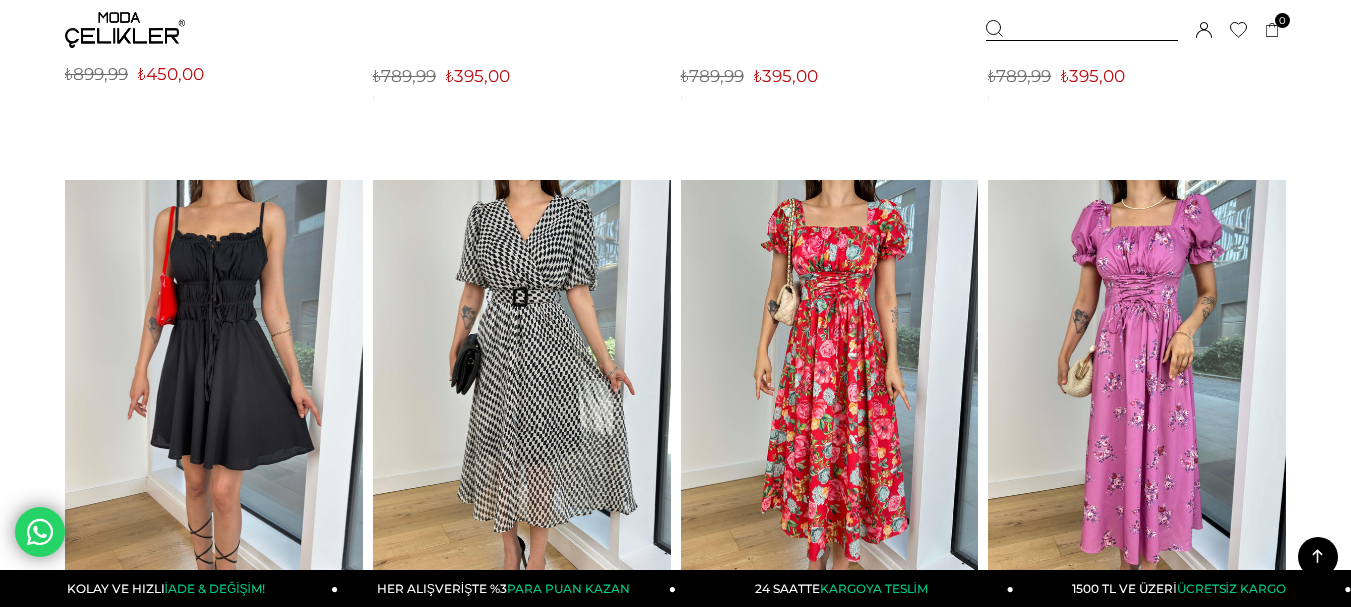 click on "Sepetim
0
Ürün
Sepetinizde ürün bulunmamaktadır.
Genel Toplam :
Sepetim
SİPARİŞİ TAMAMLA
Üye Girişi
Üye Ol
Google İle Bağlan" at bounding box center (1136, 30) 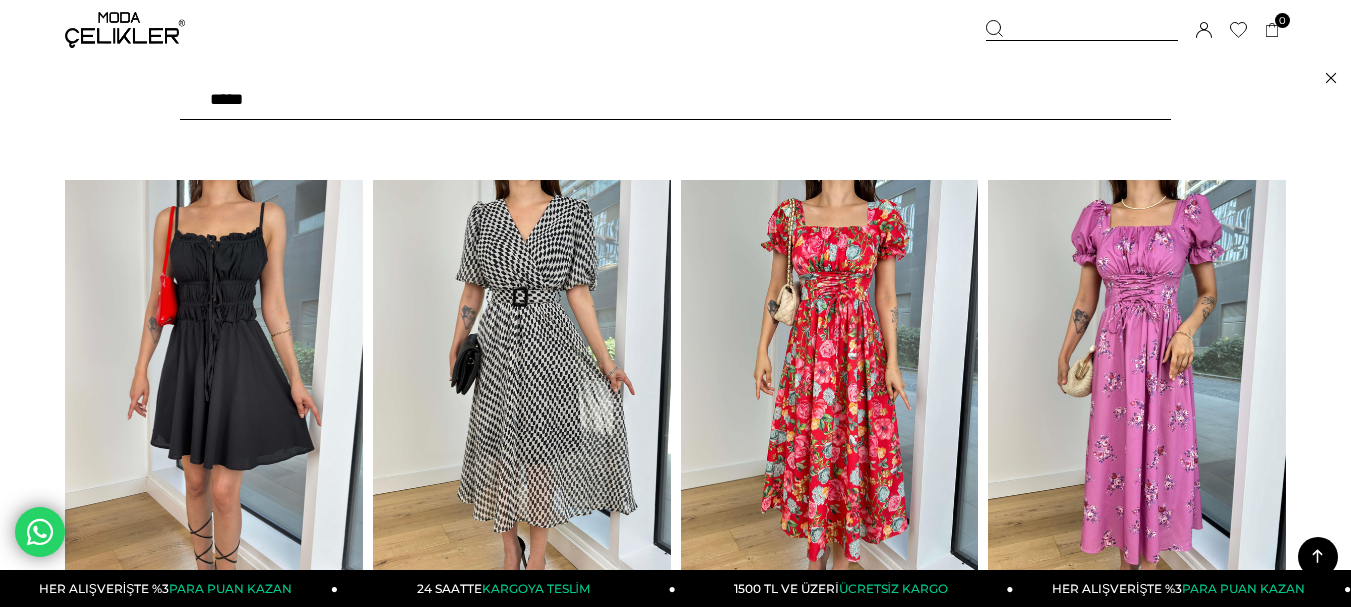 type on "******" 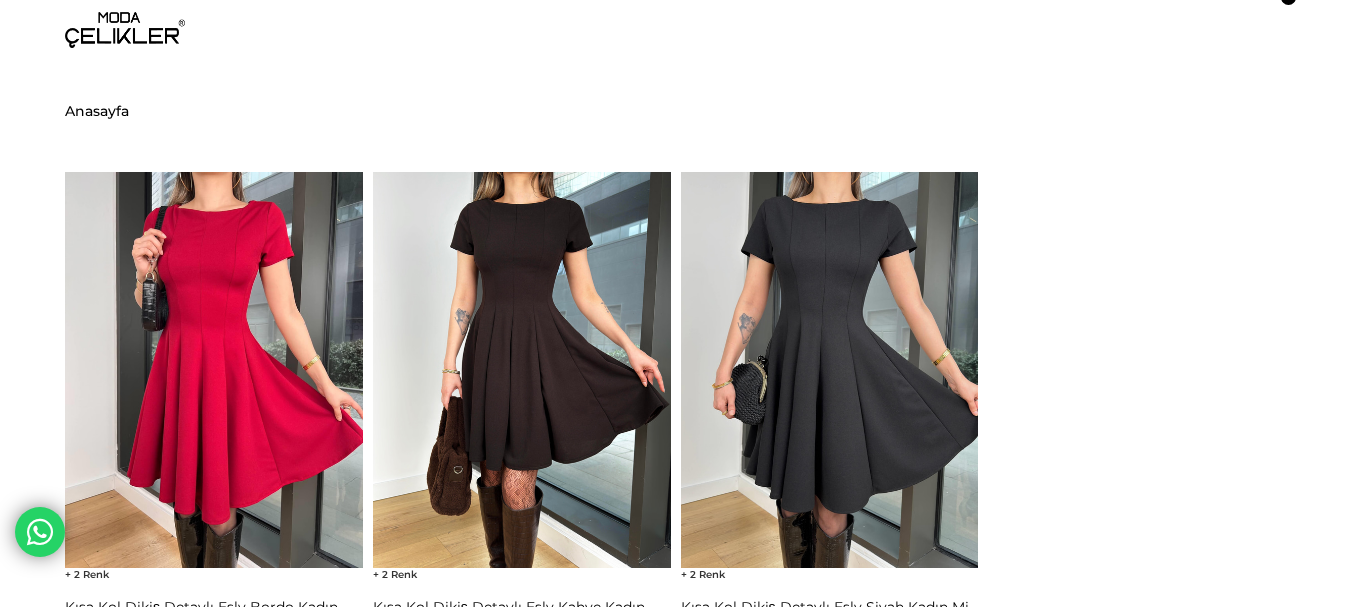 scroll, scrollTop: 0, scrollLeft: 0, axis: both 